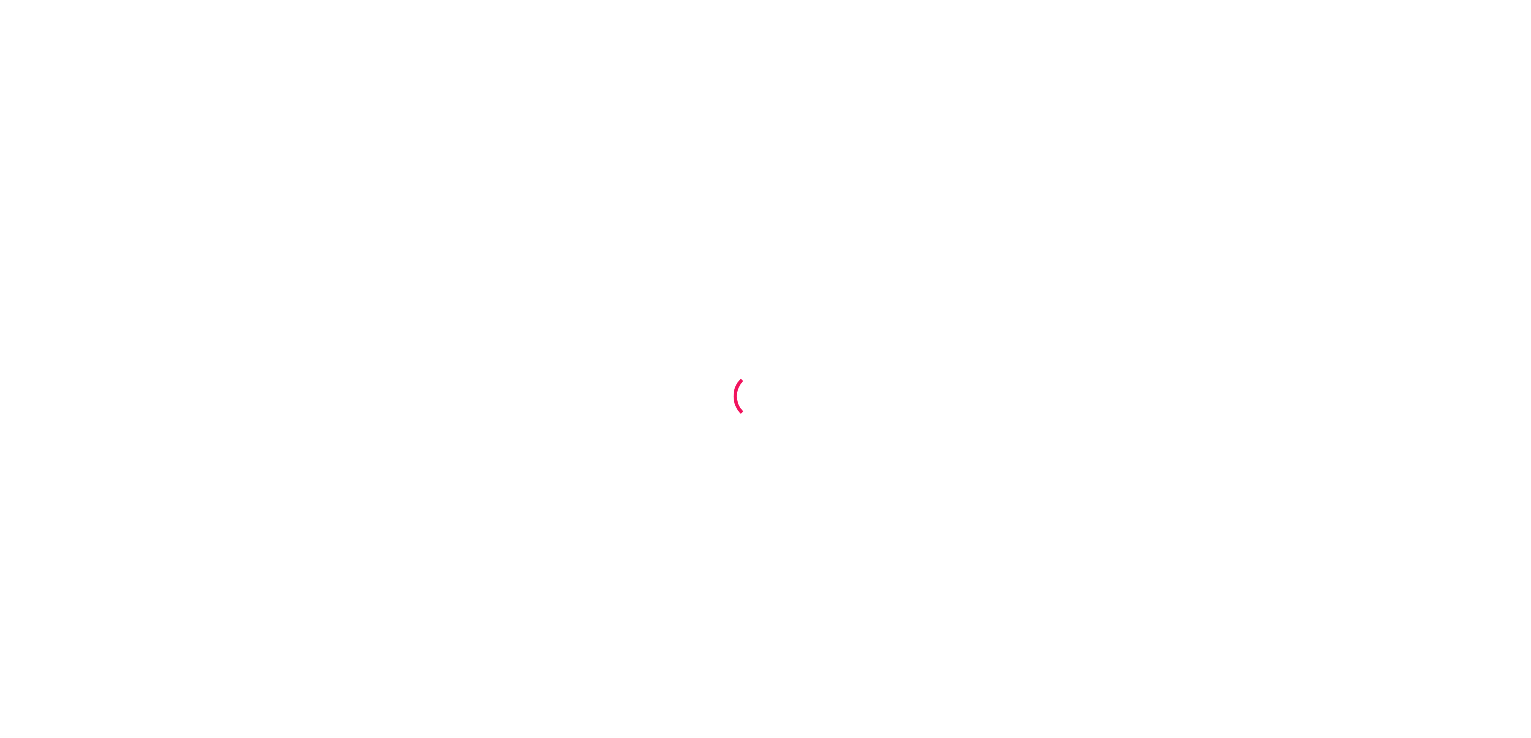 scroll, scrollTop: 0, scrollLeft: 0, axis: both 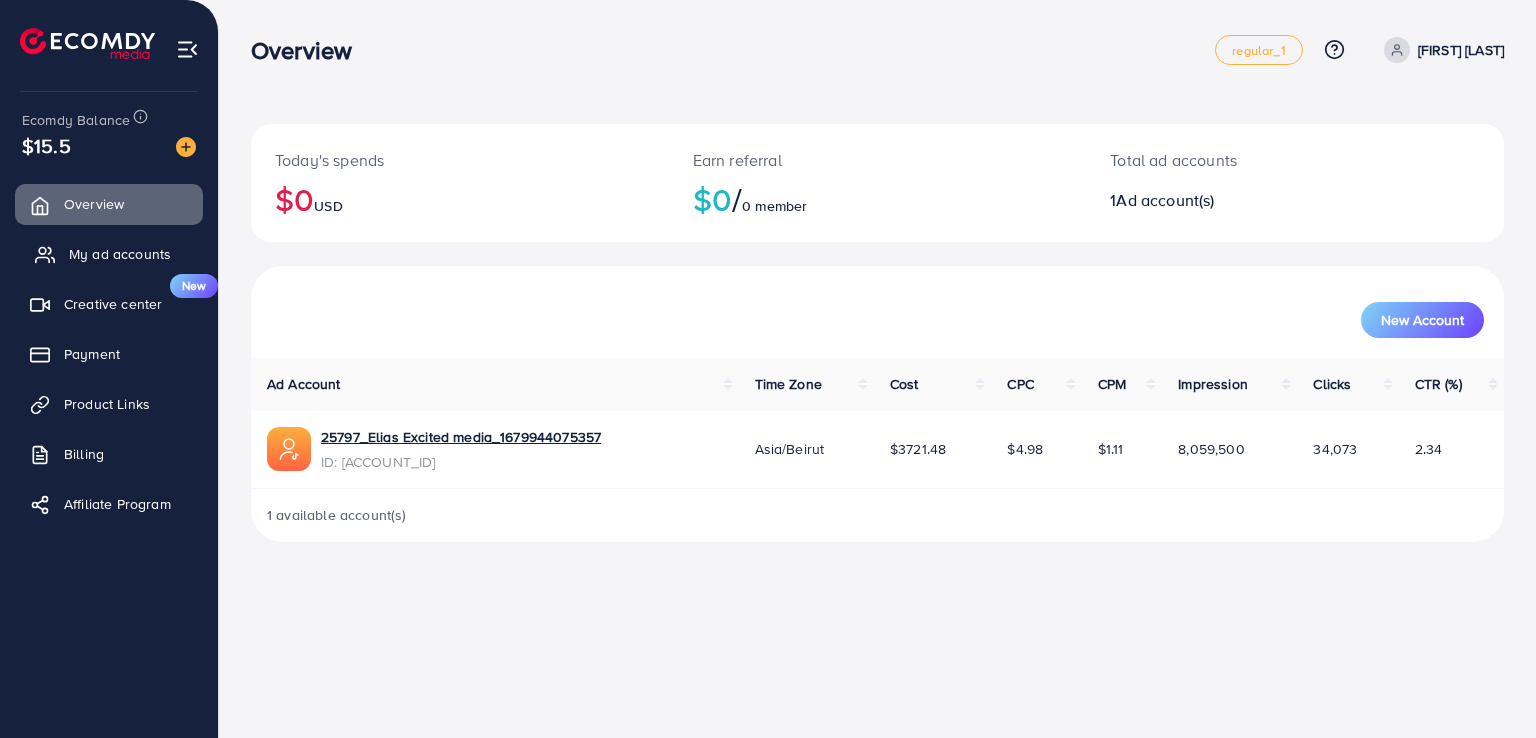 click on "My ad accounts" at bounding box center (120, 254) 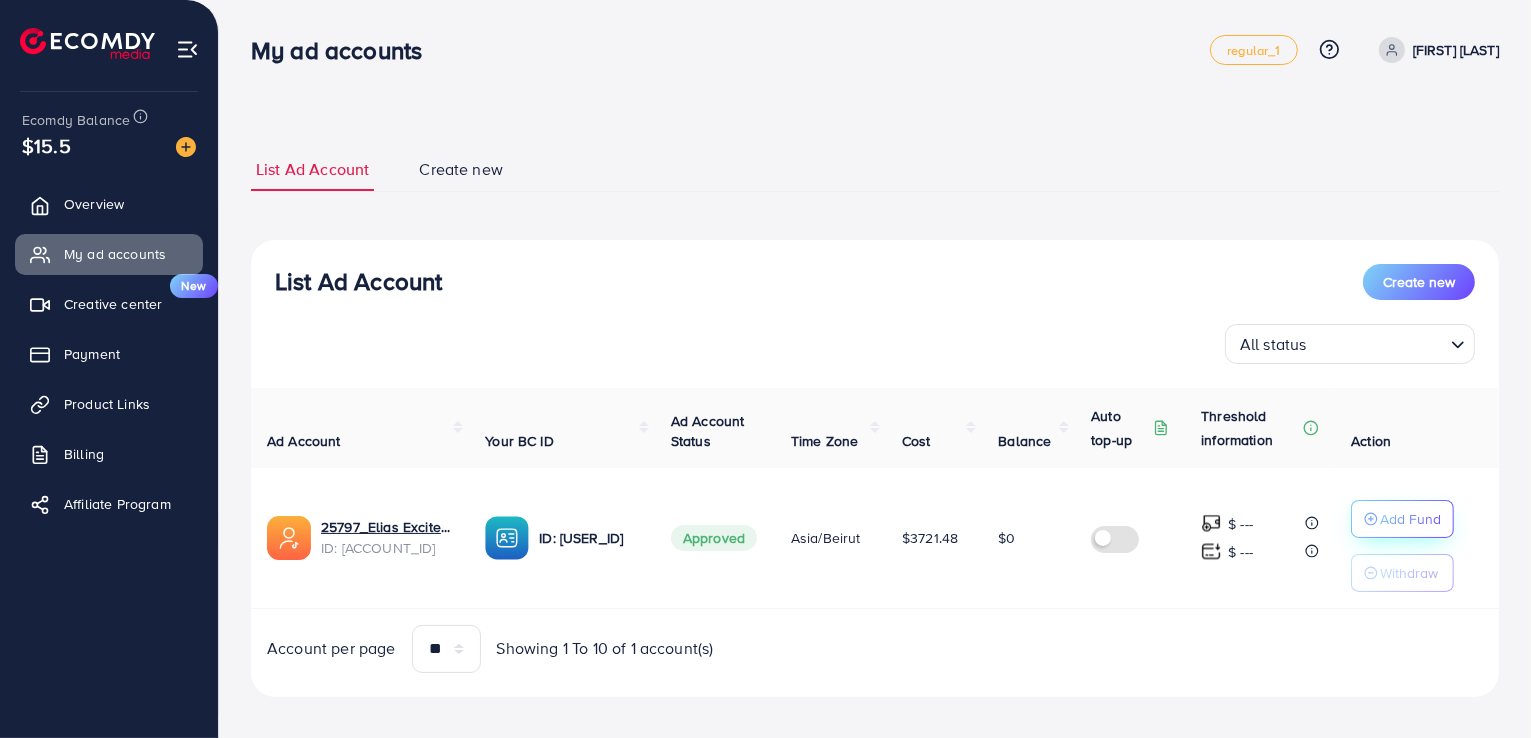 click on "Add Fund" at bounding box center [1410, 519] 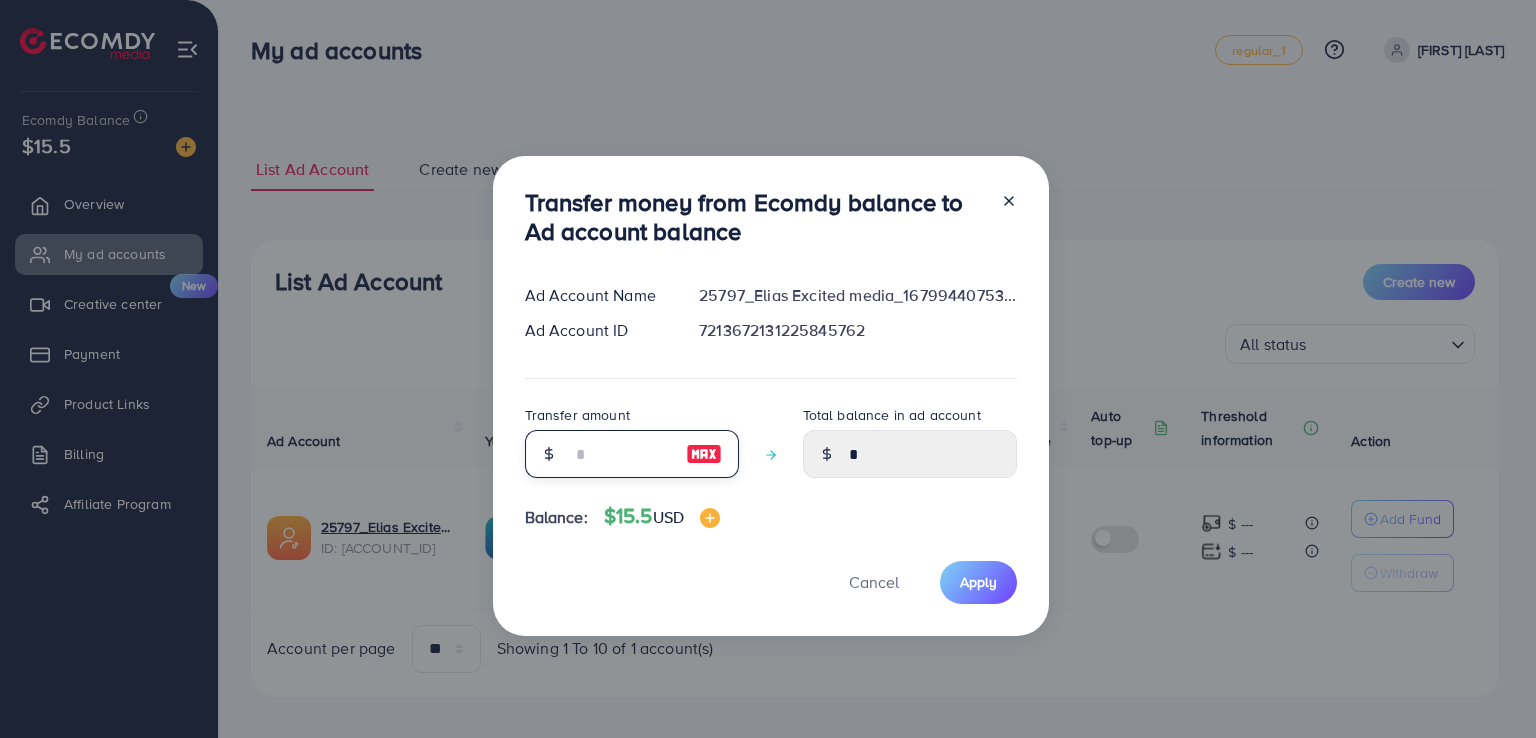 click at bounding box center [621, 454] 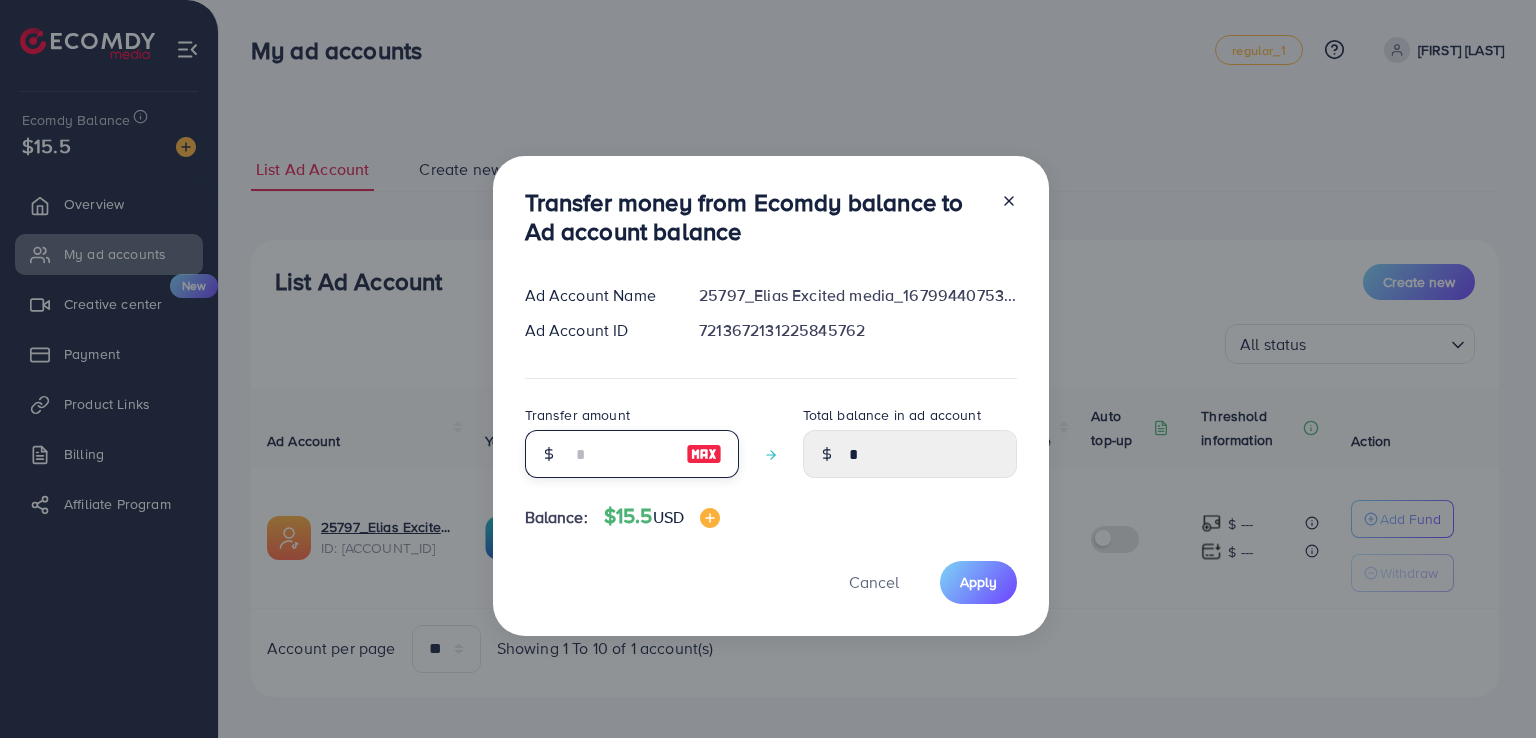type on "*" 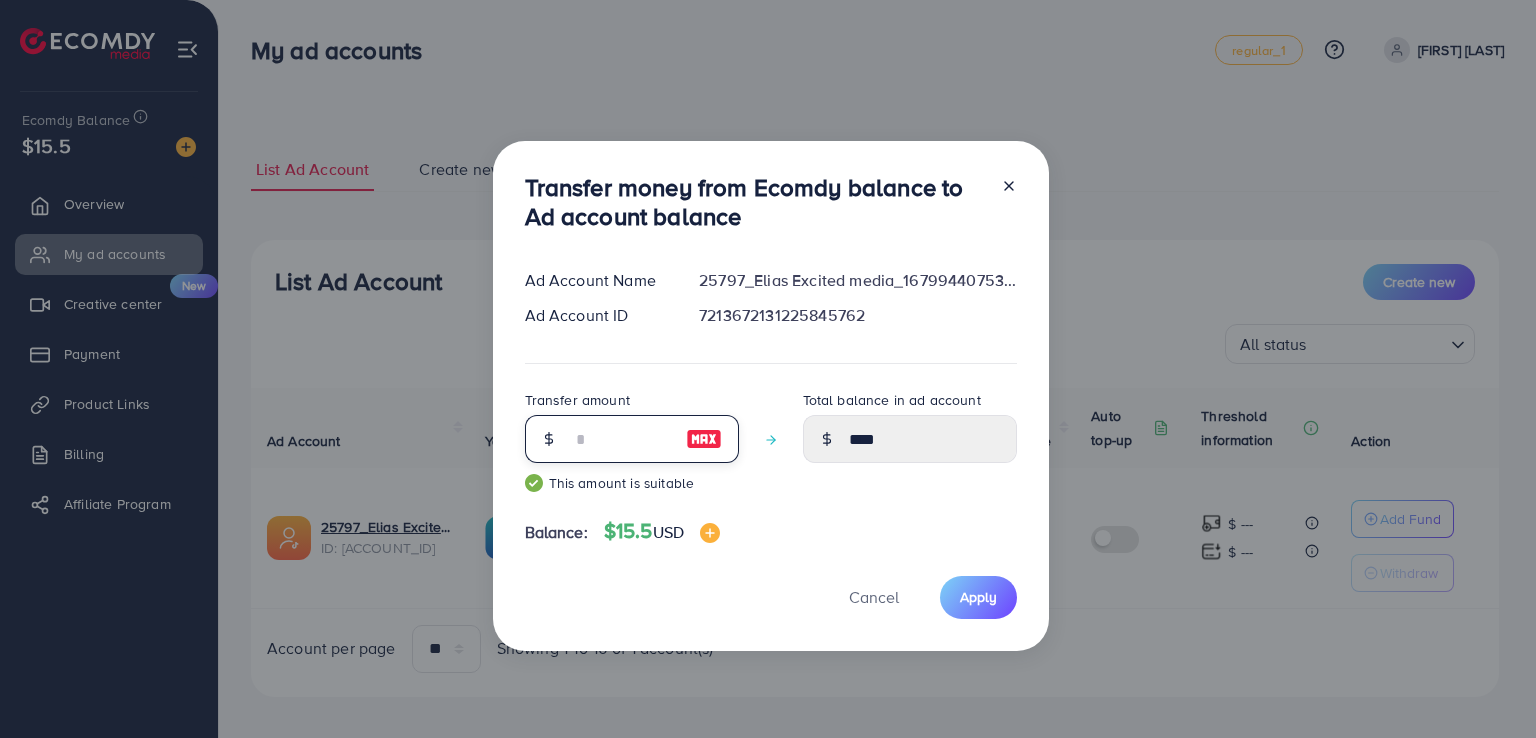type on "**" 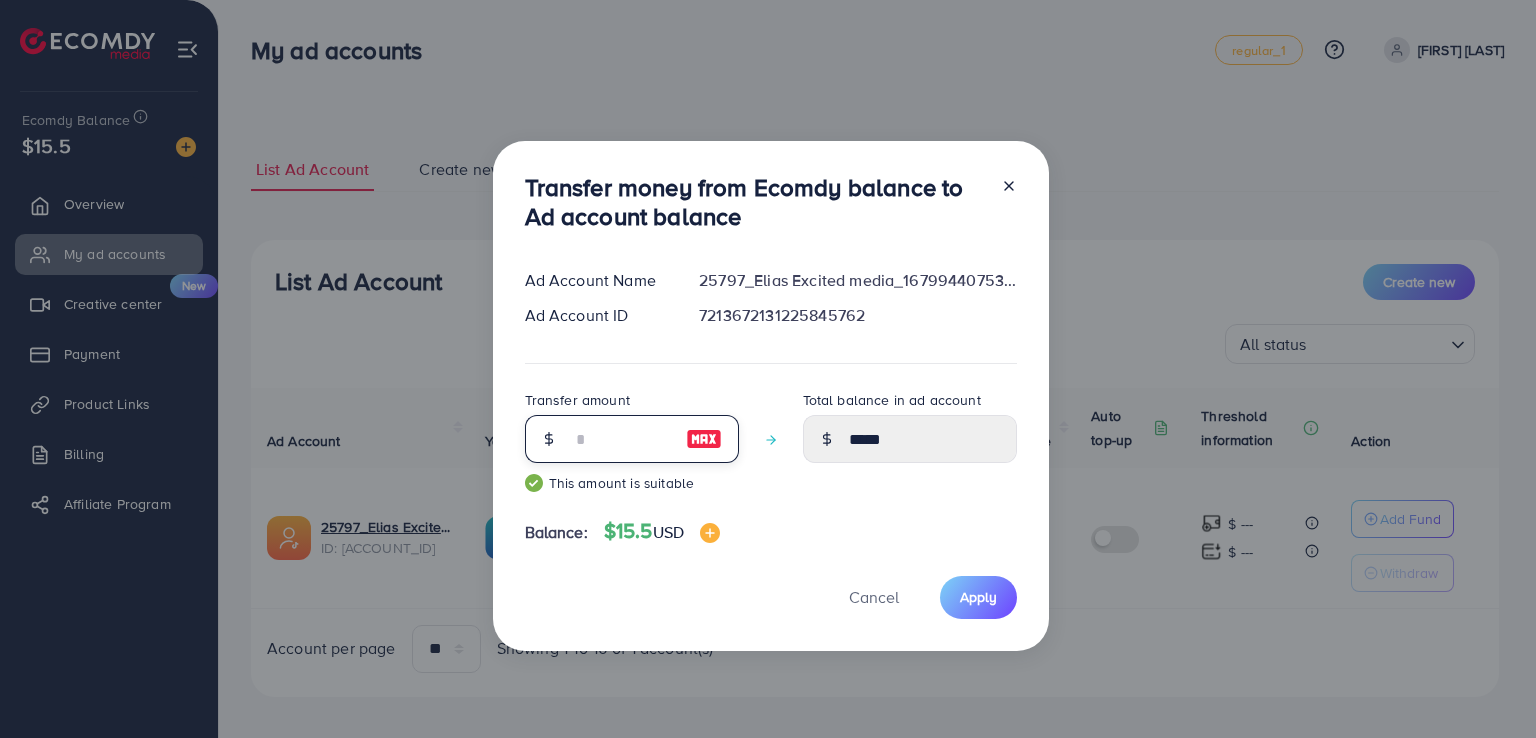 type on "*" 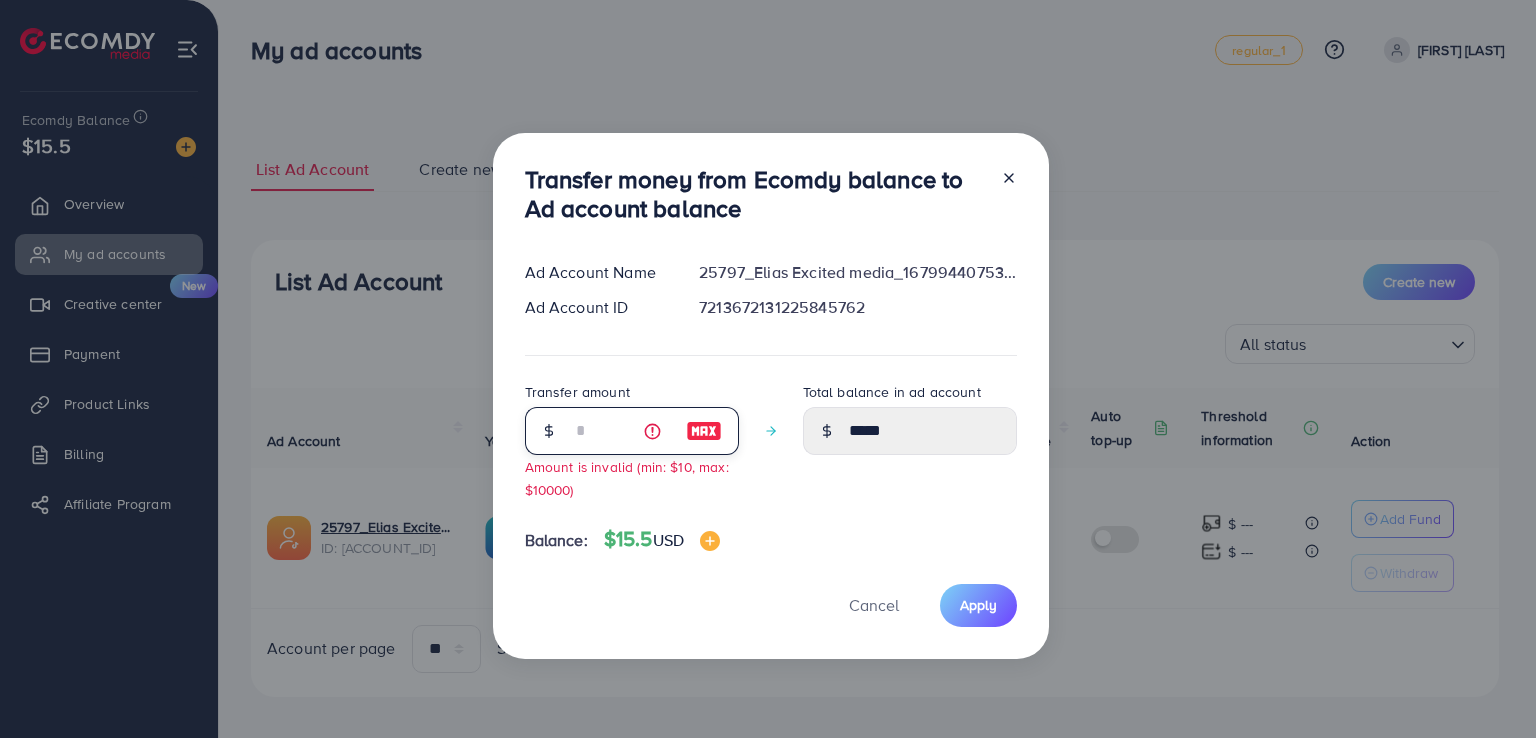 type on "****" 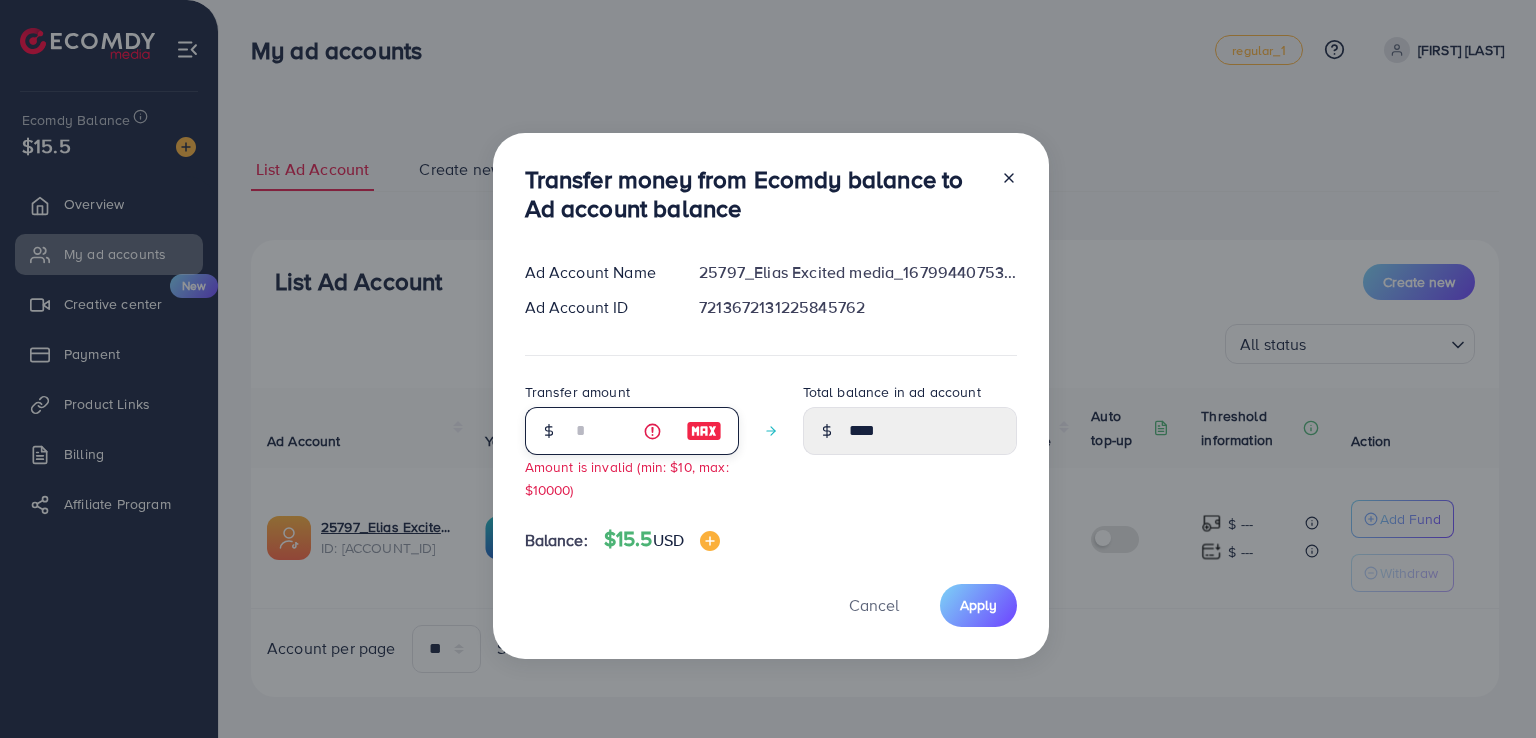 type 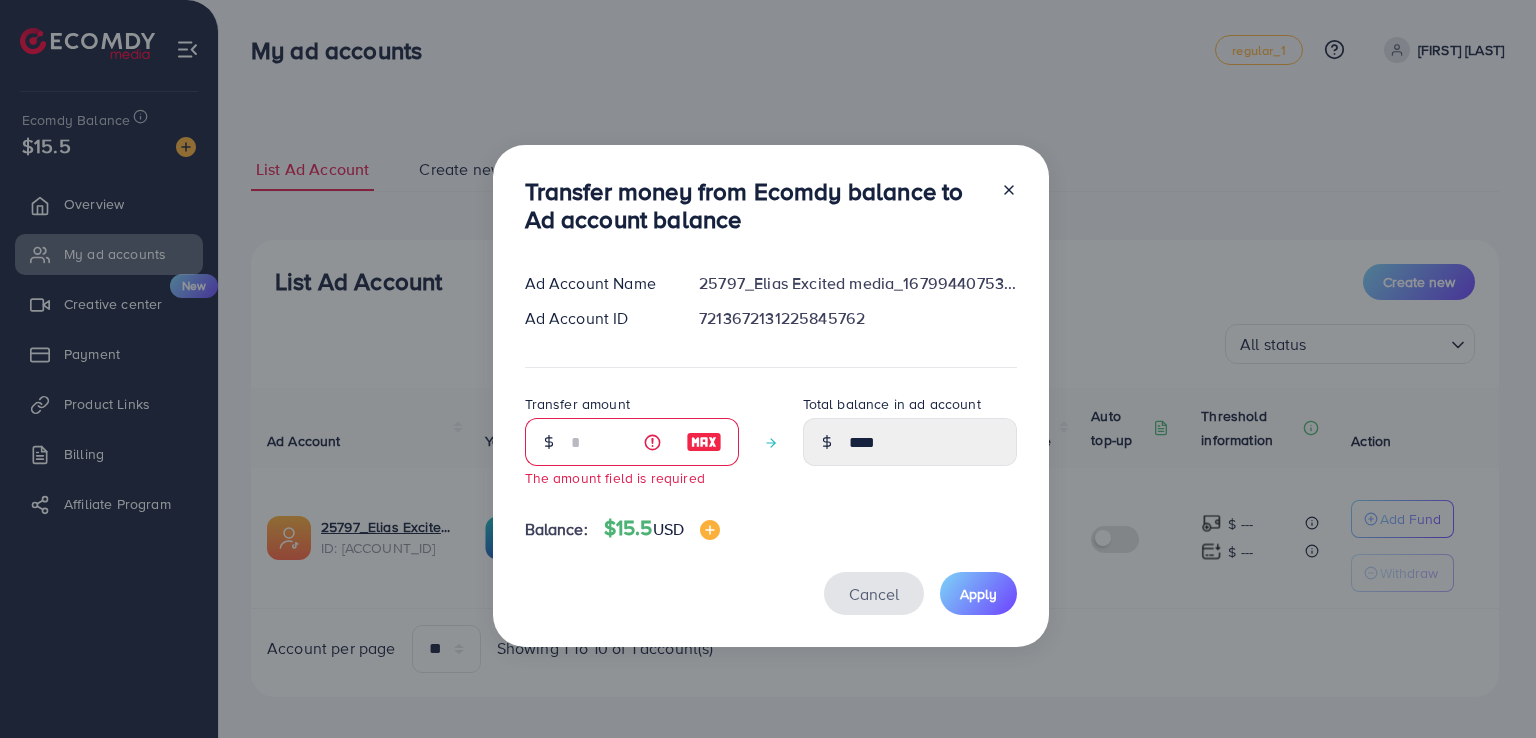 click on "Cancel" at bounding box center (874, 593) 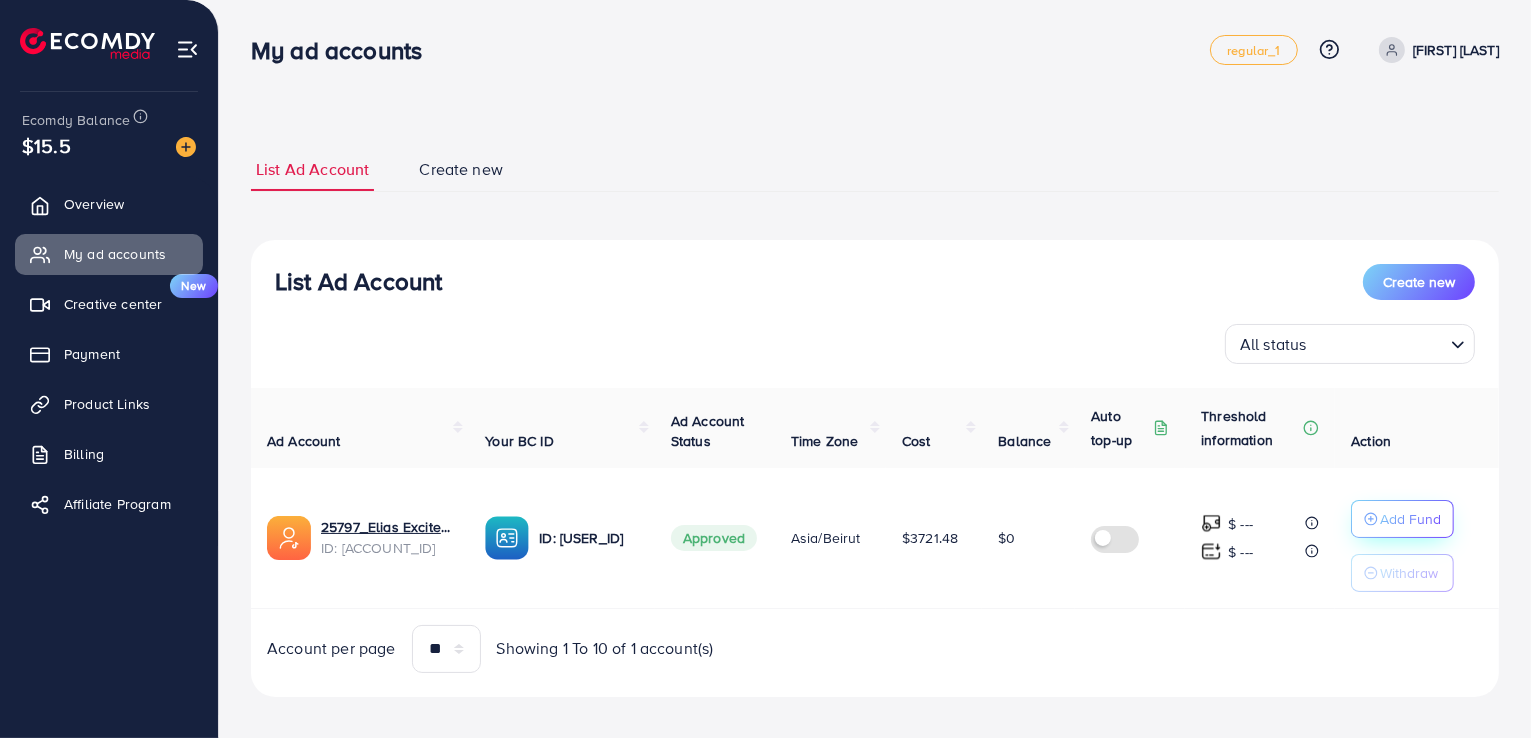 click on "Add Fund" at bounding box center [1410, 519] 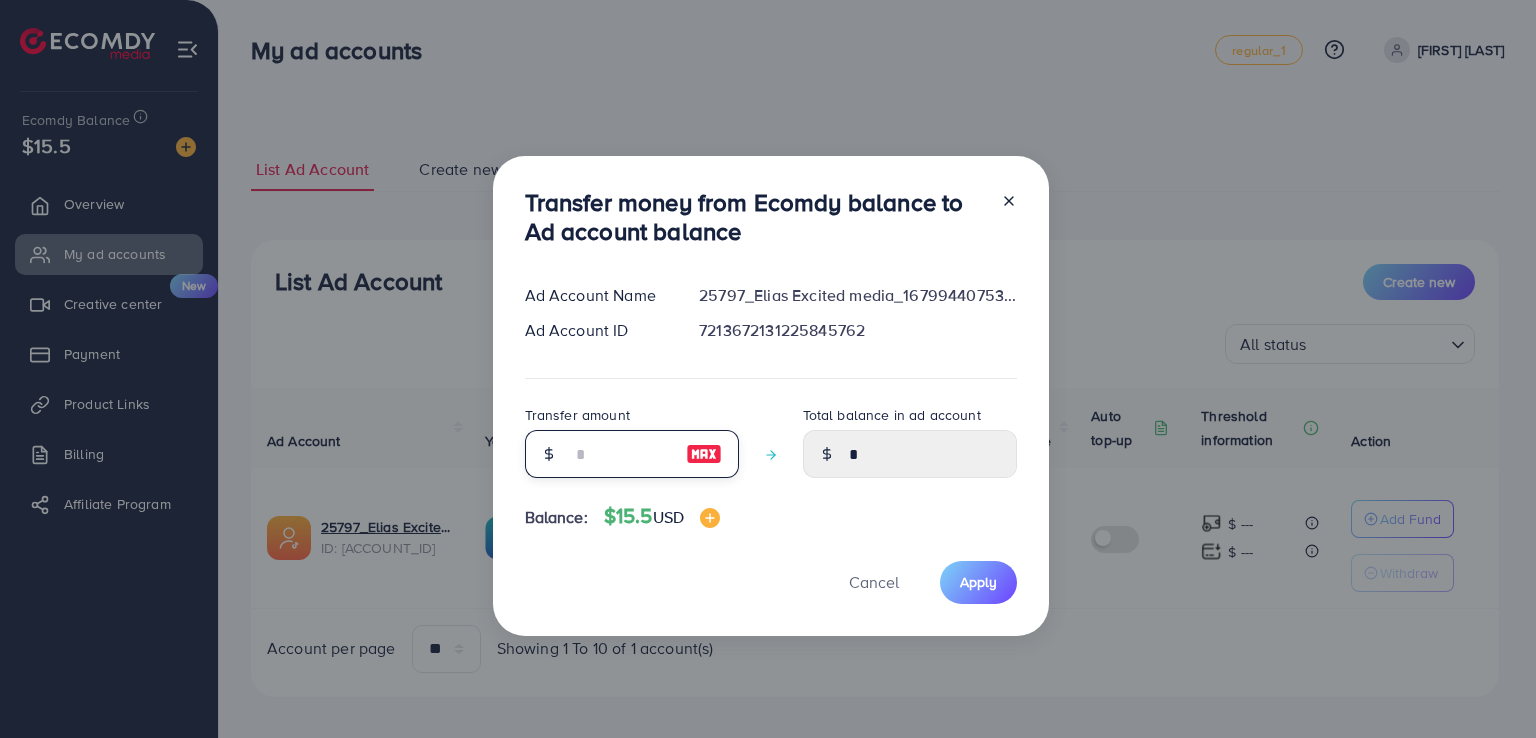 click at bounding box center (621, 454) 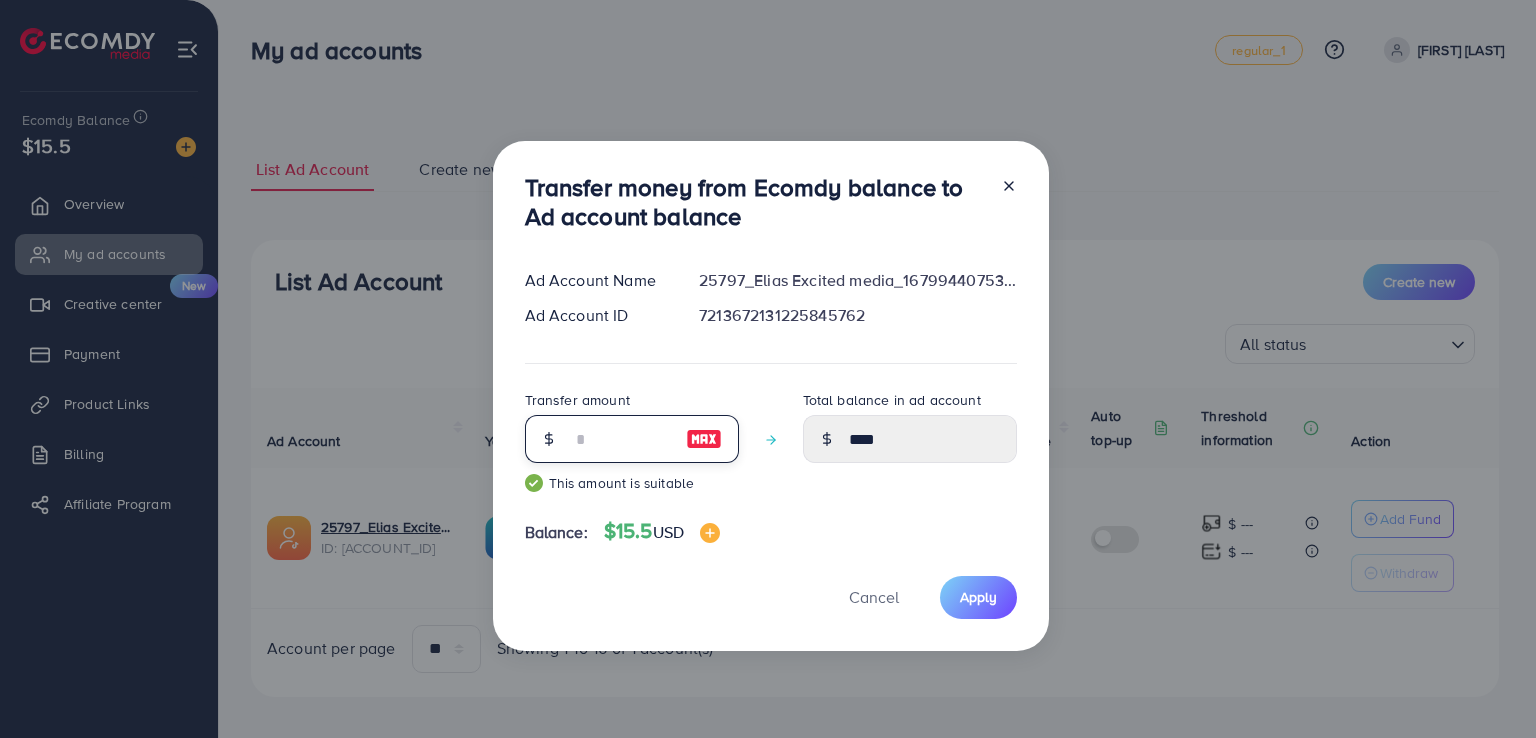 type on "**" 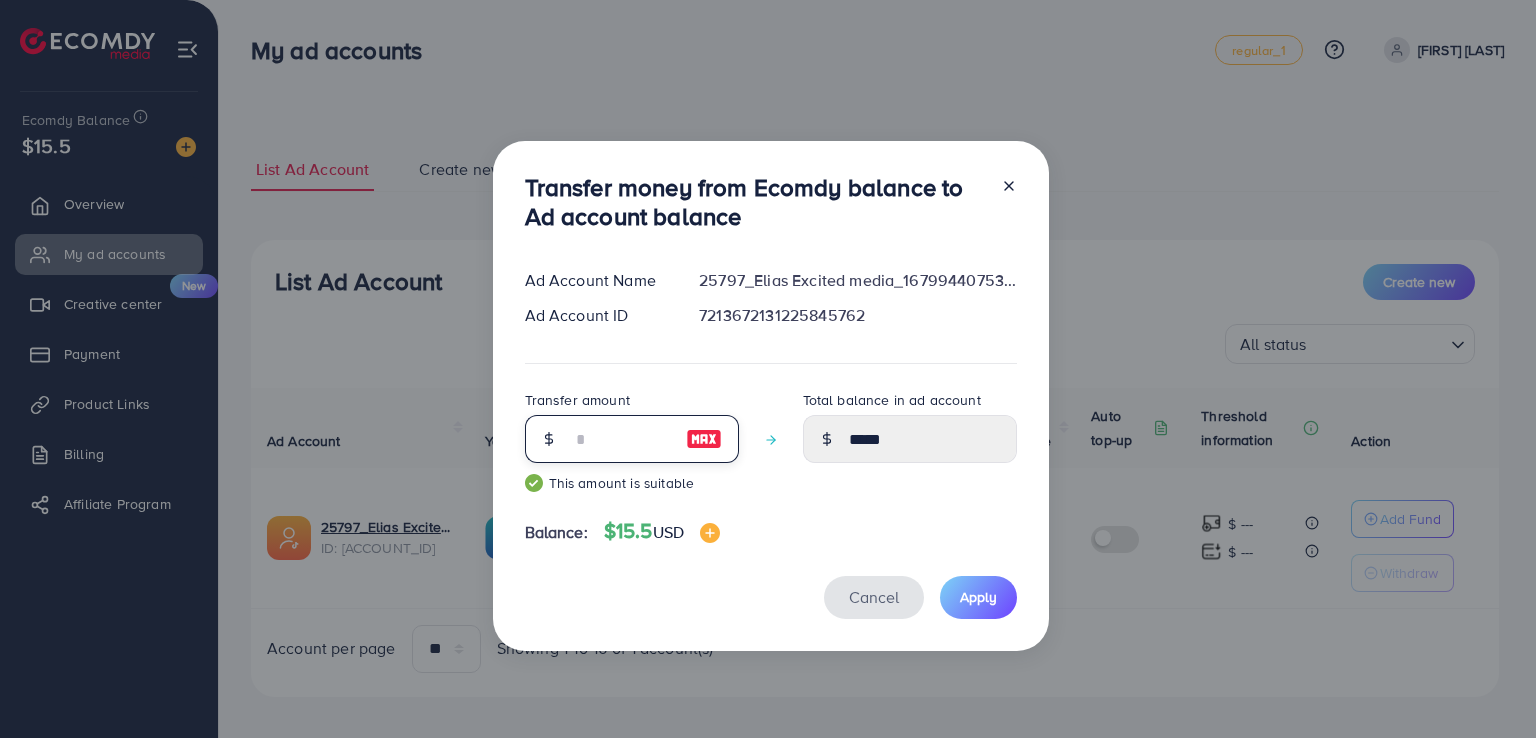 type on "**" 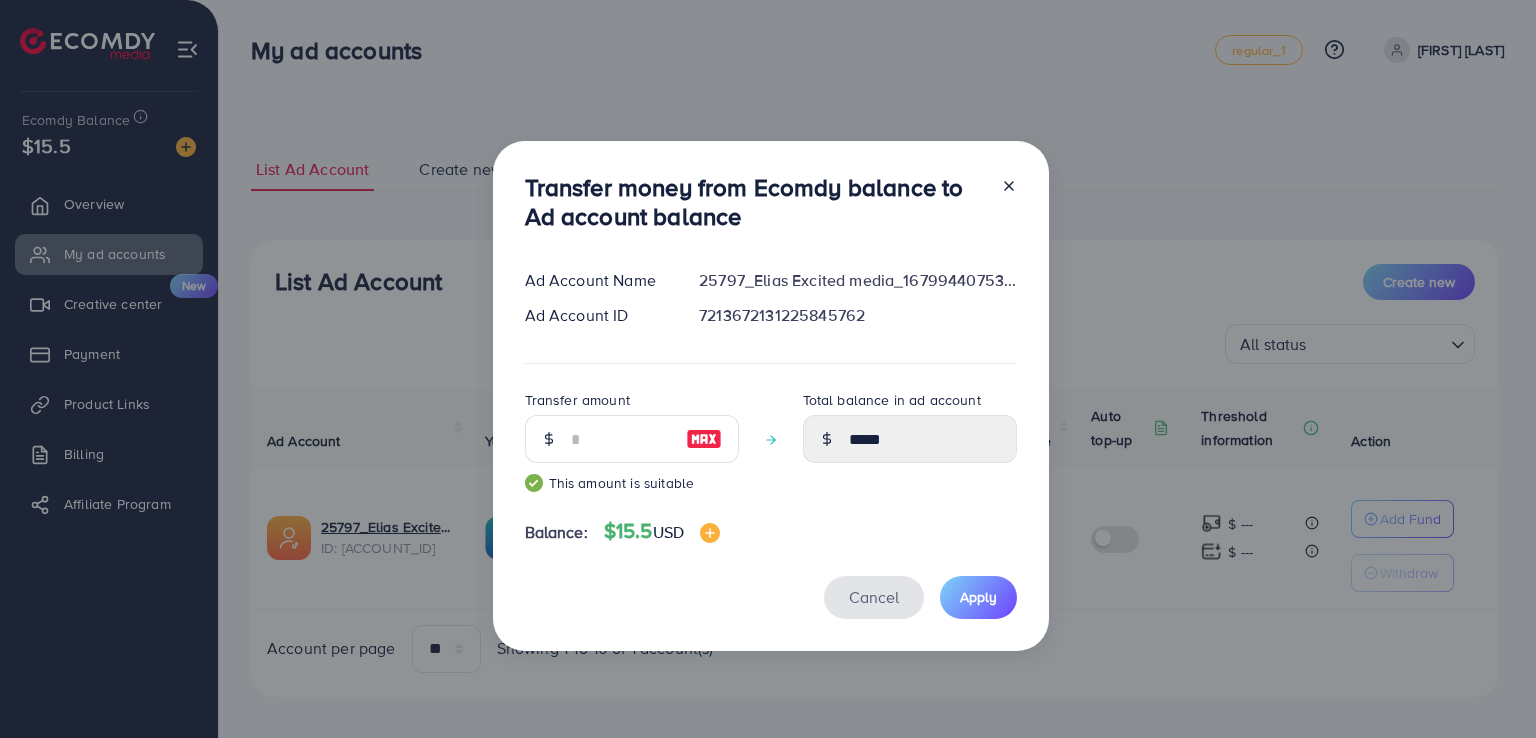 click on "Cancel" at bounding box center [874, 597] 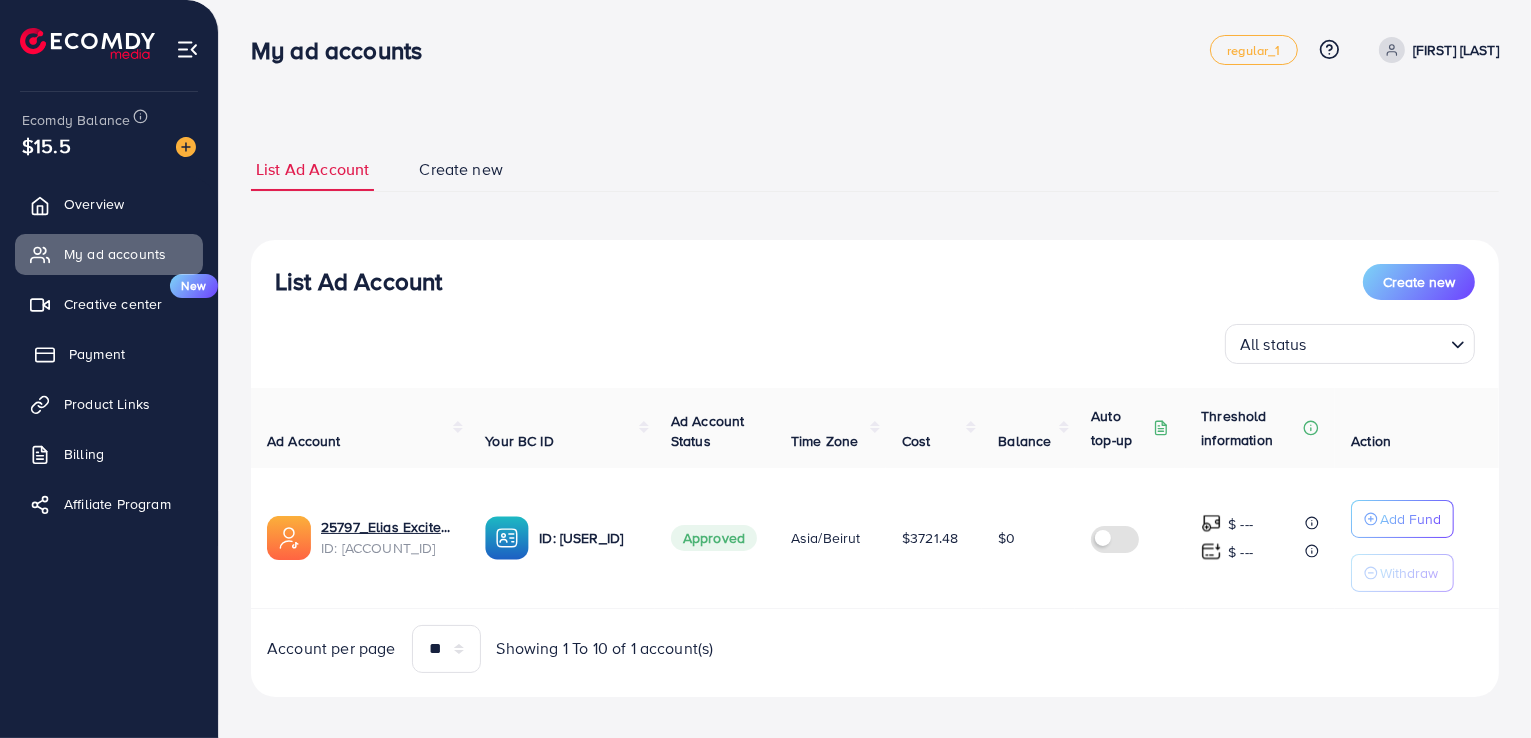 click on "Payment" at bounding box center (97, 354) 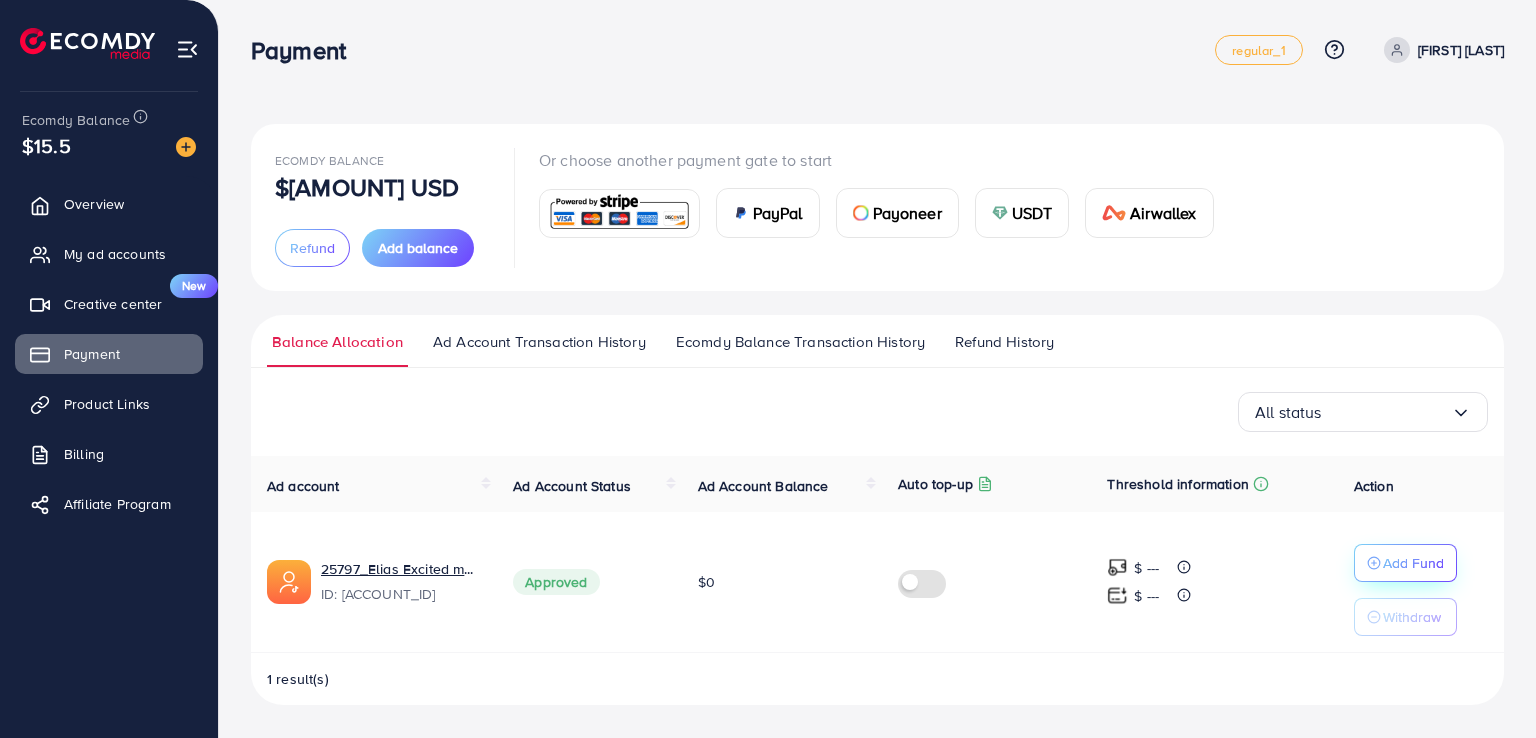 click on "Add Fund" at bounding box center (1413, 563) 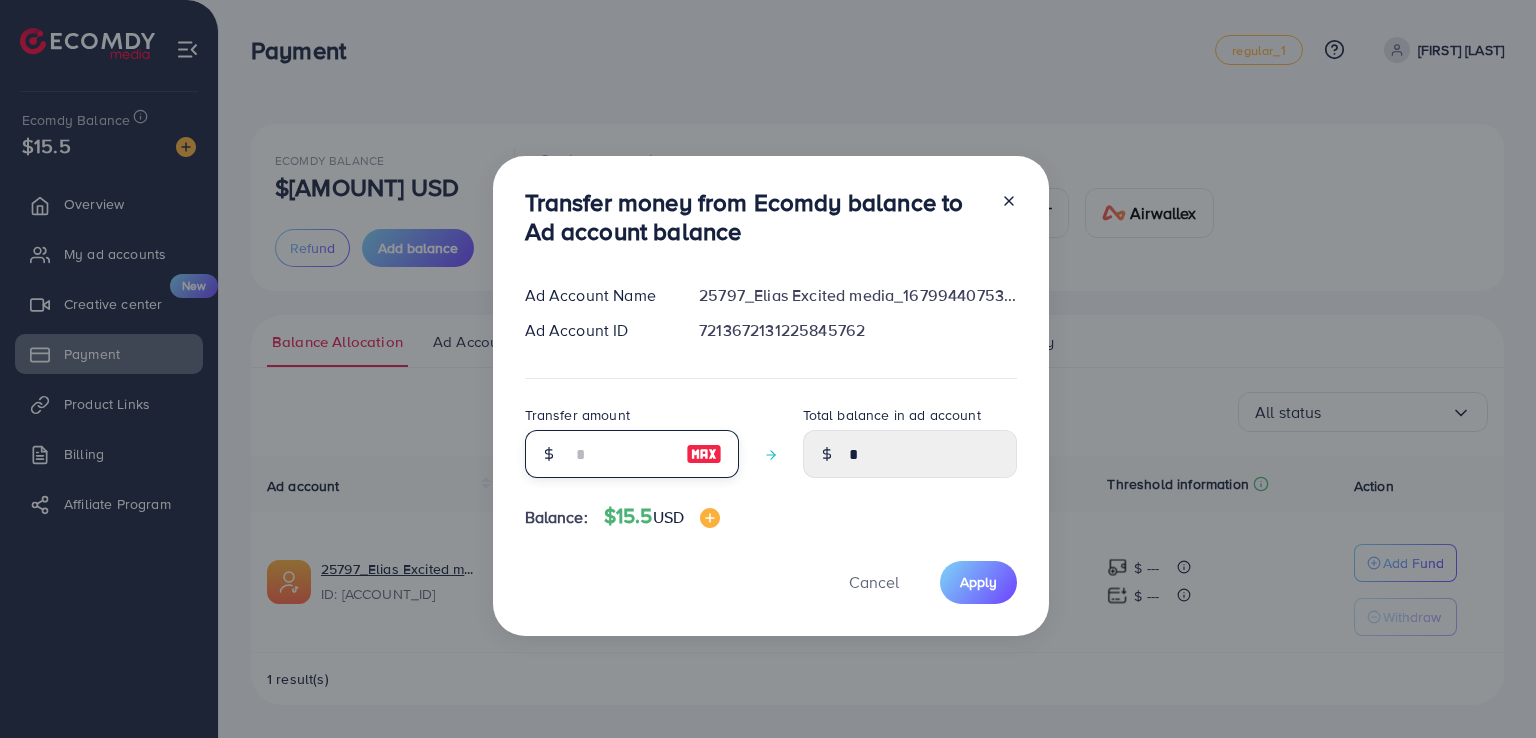 click at bounding box center (621, 454) 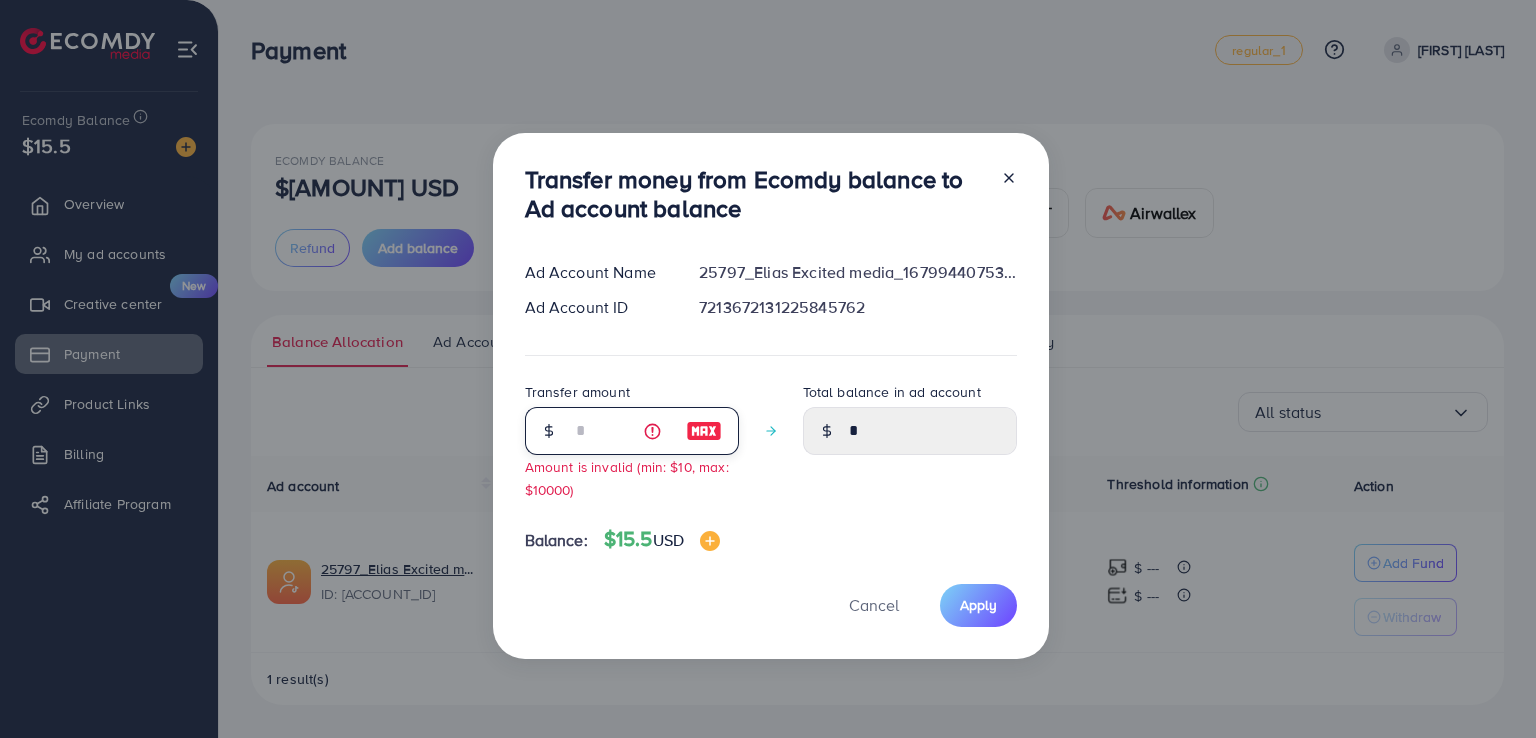 type on "****" 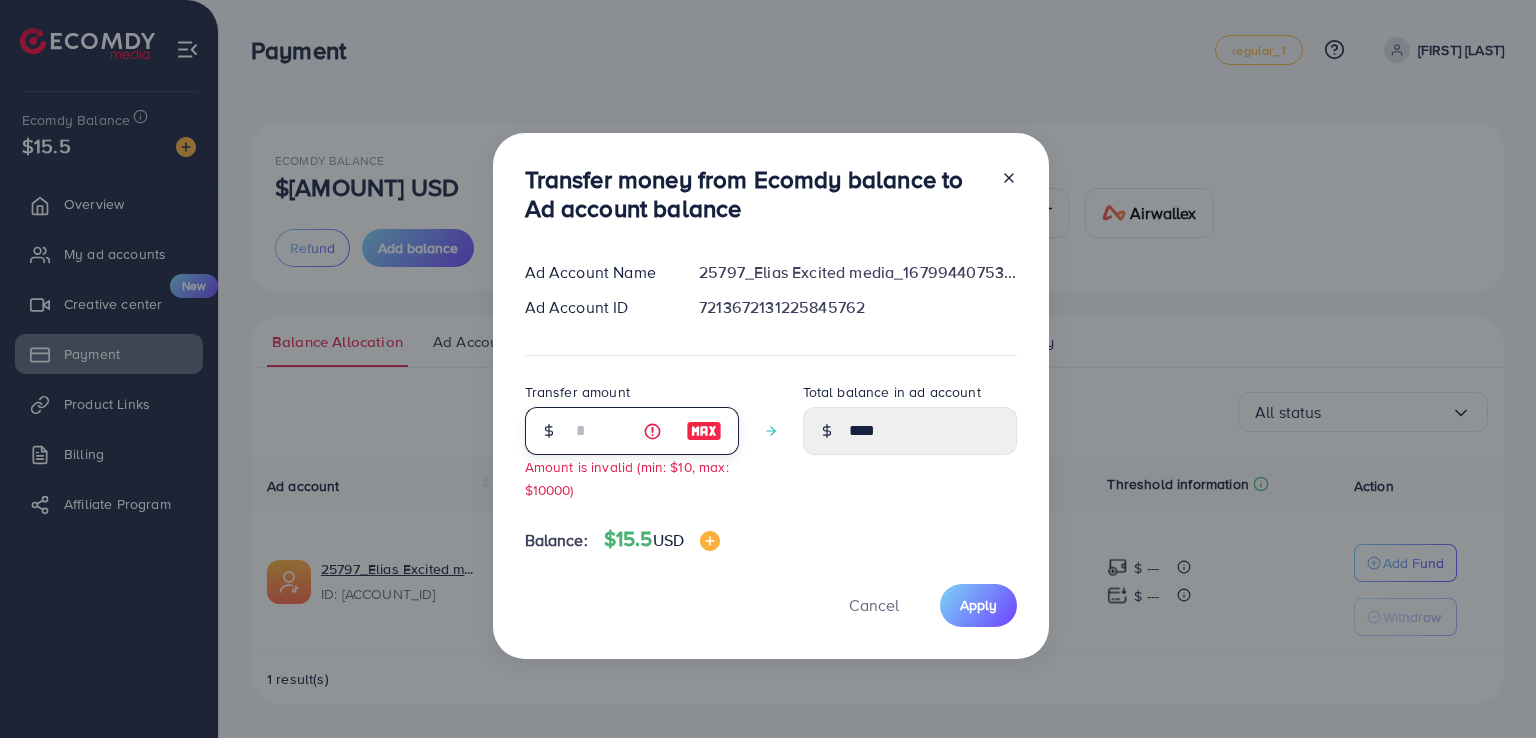 type on "**" 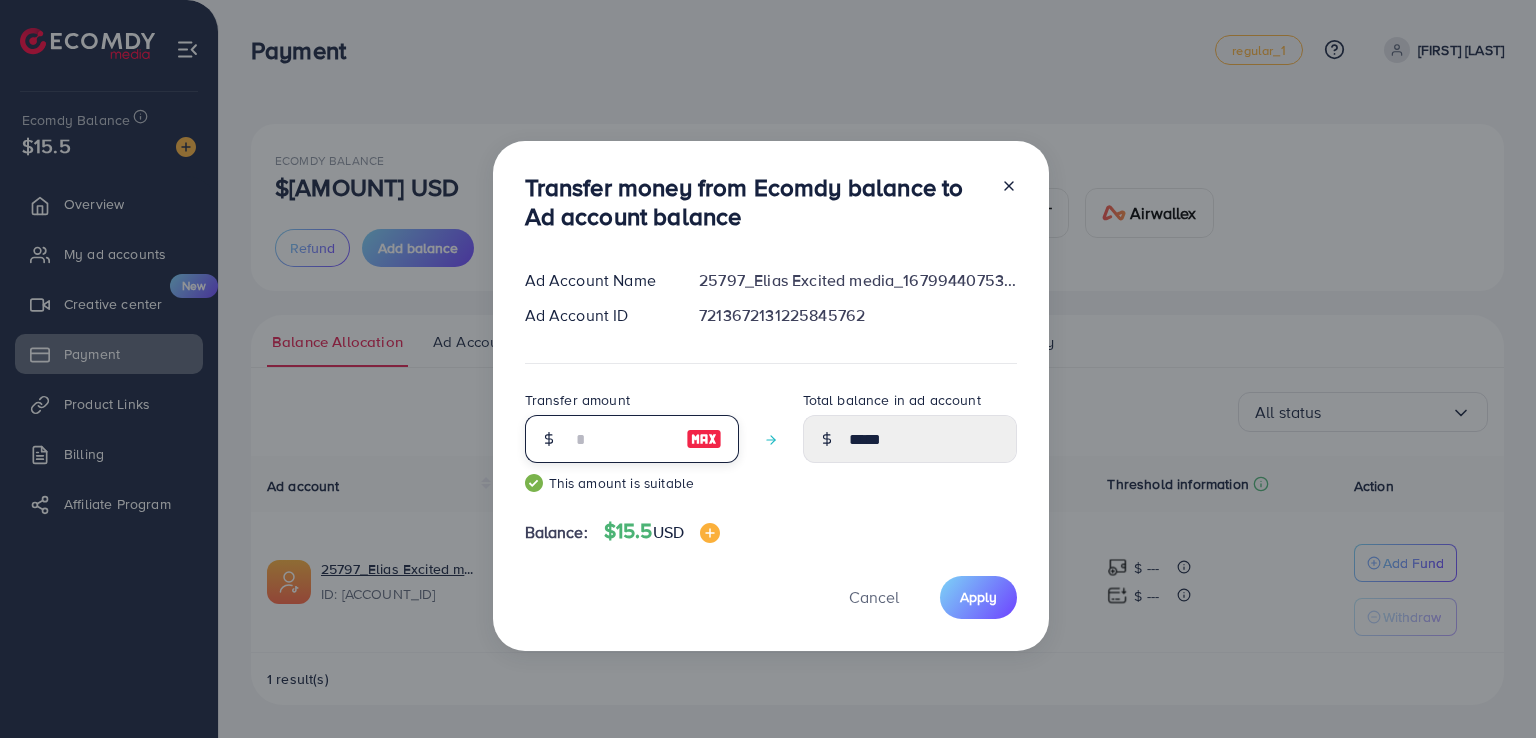 type on "*" 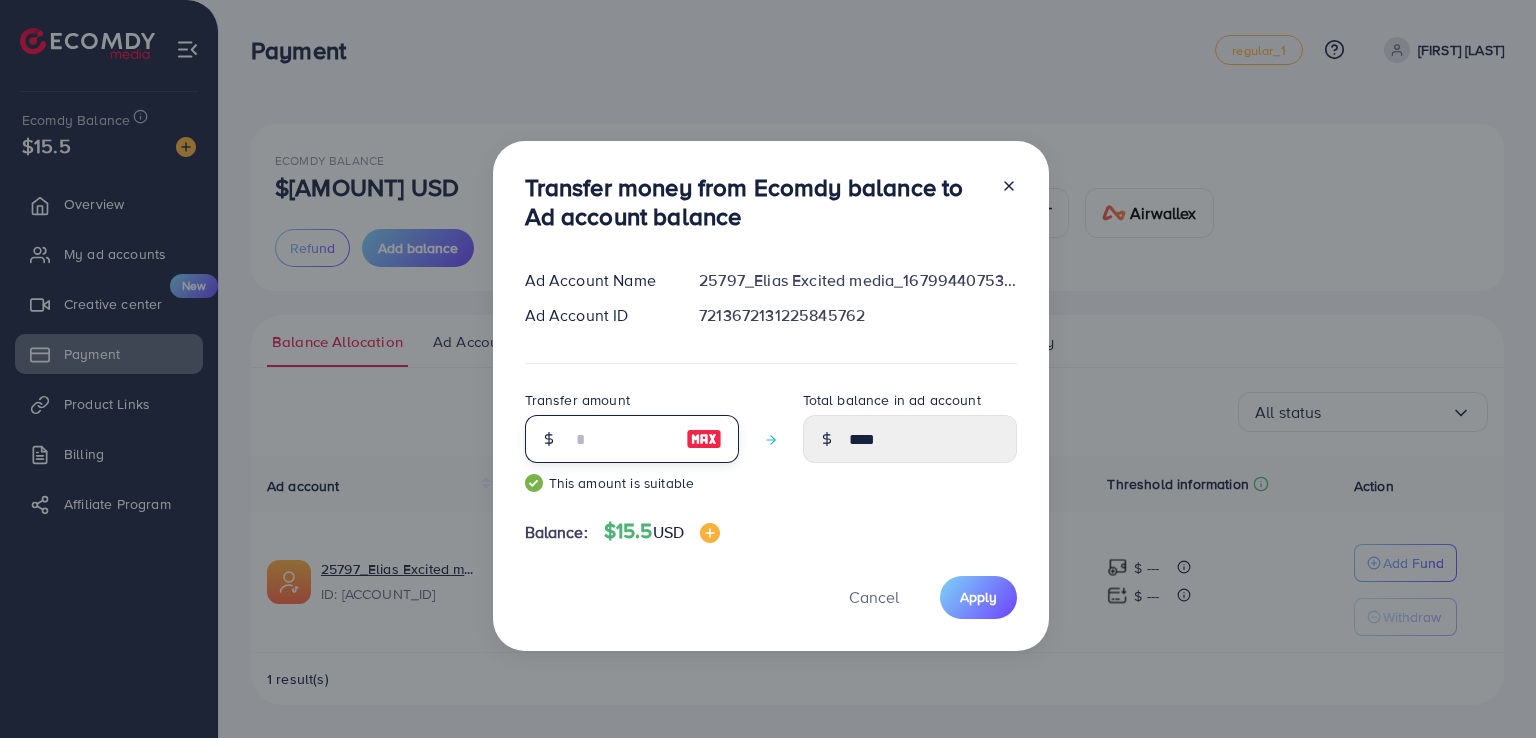 type 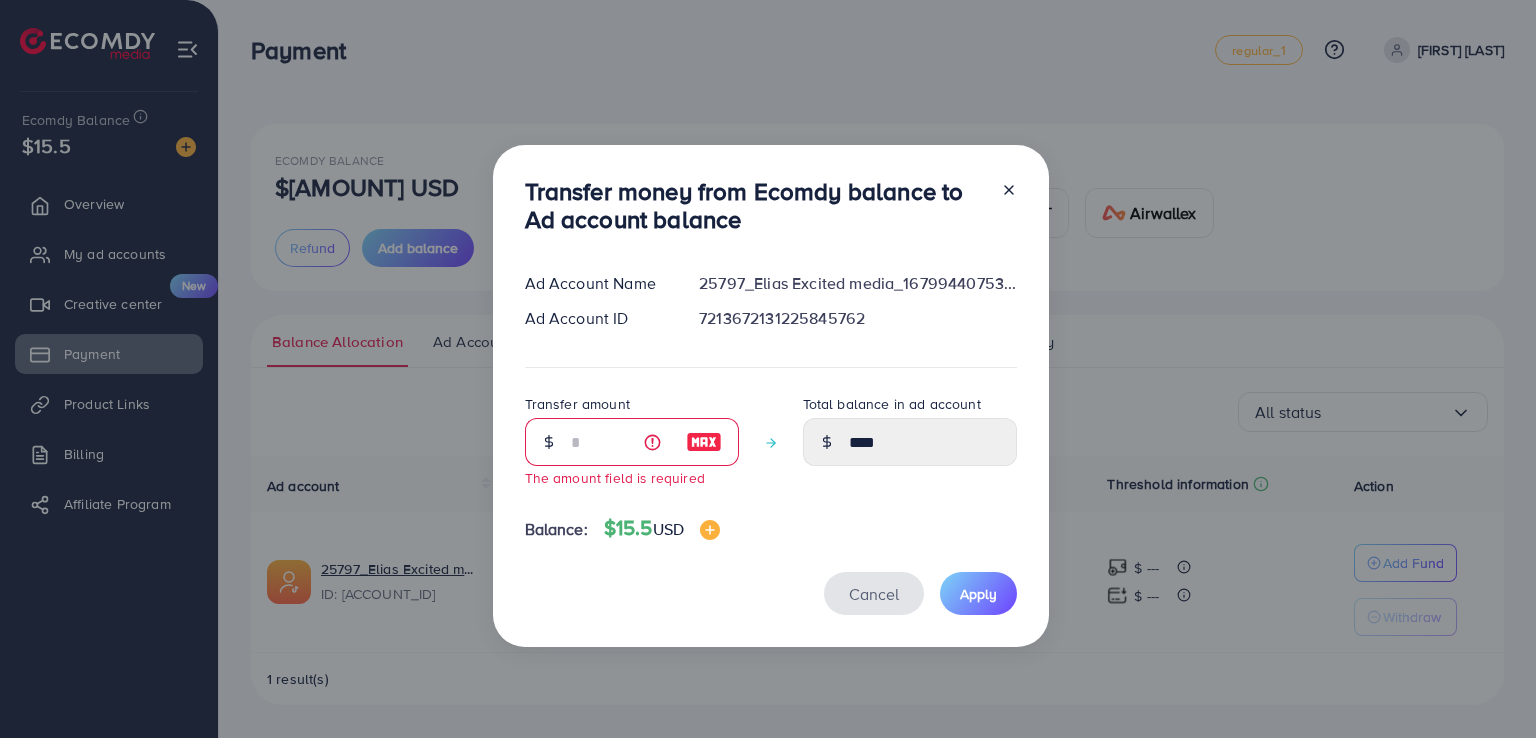 click on "Cancel" at bounding box center (874, 594) 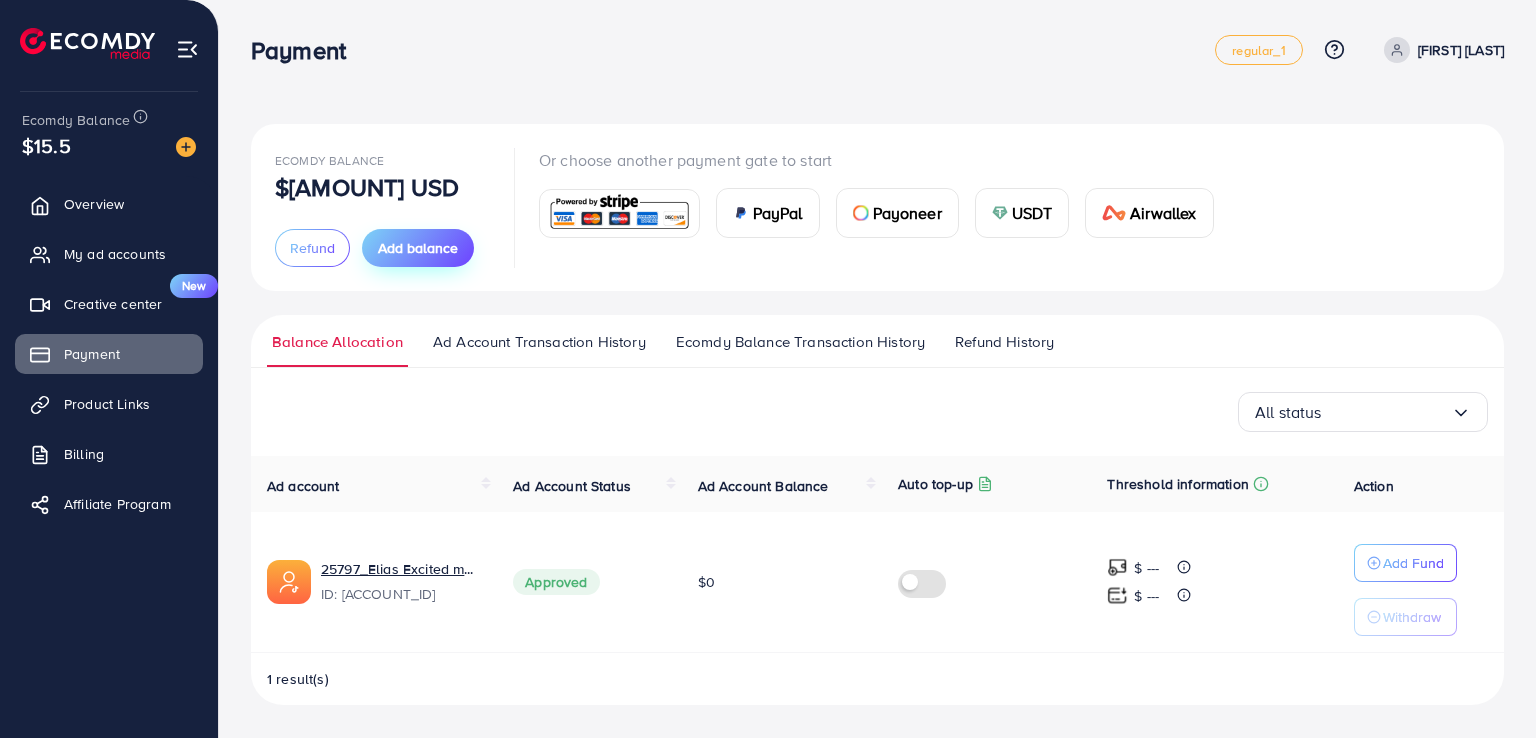 click on "Add balance" at bounding box center [418, 248] 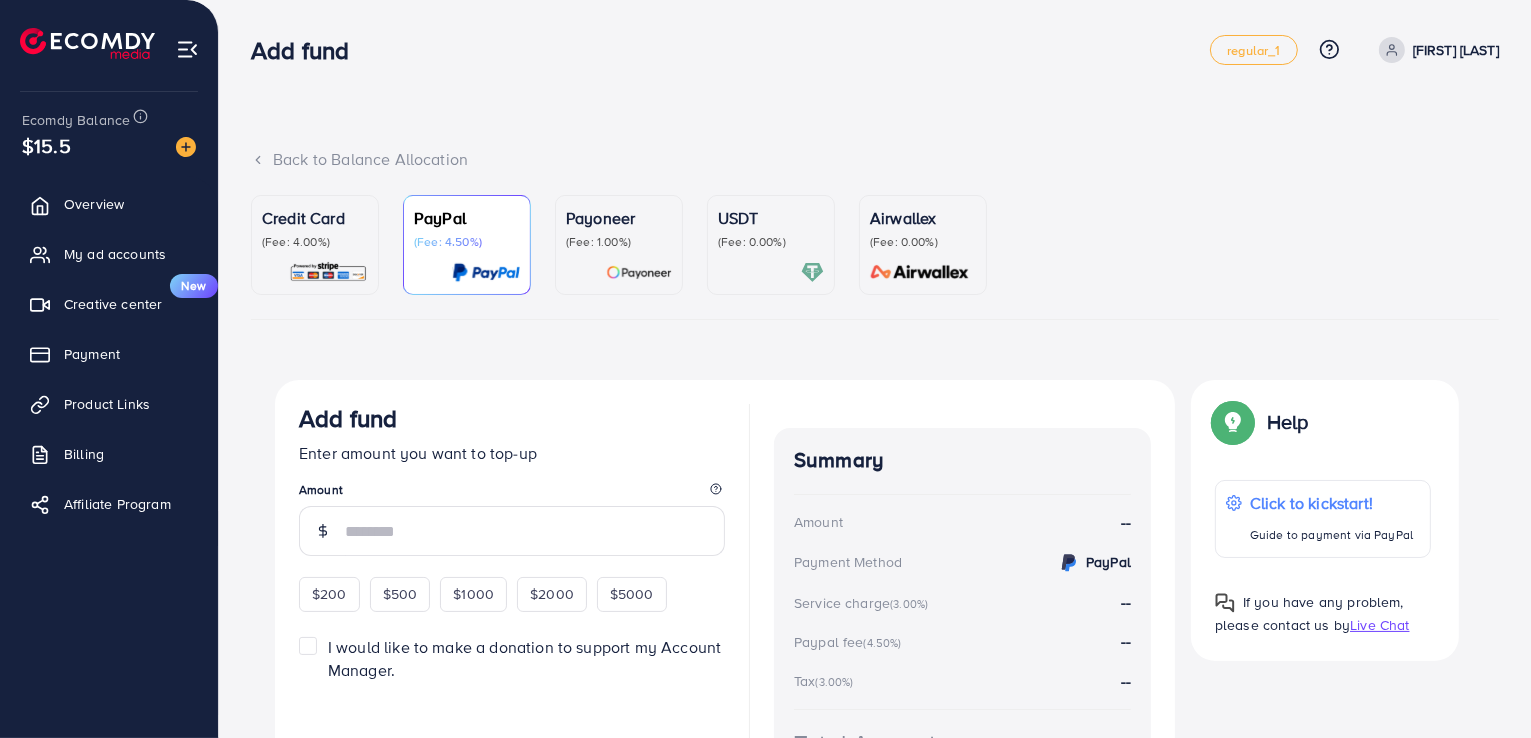 click on "(Fee: 4.00%)" at bounding box center [315, 242] 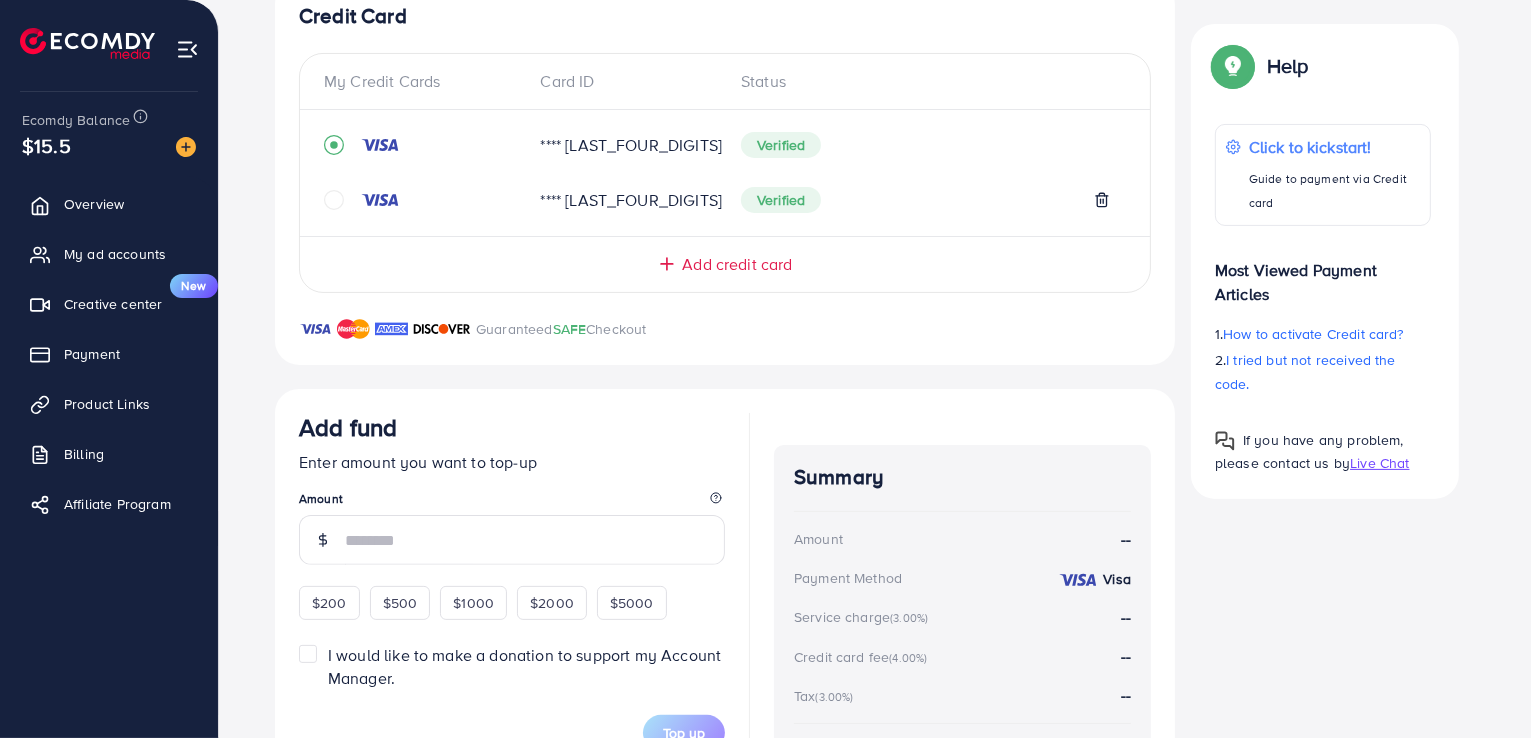 scroll, scrollTop: 560, scrollLeft: 0, axis: vertical 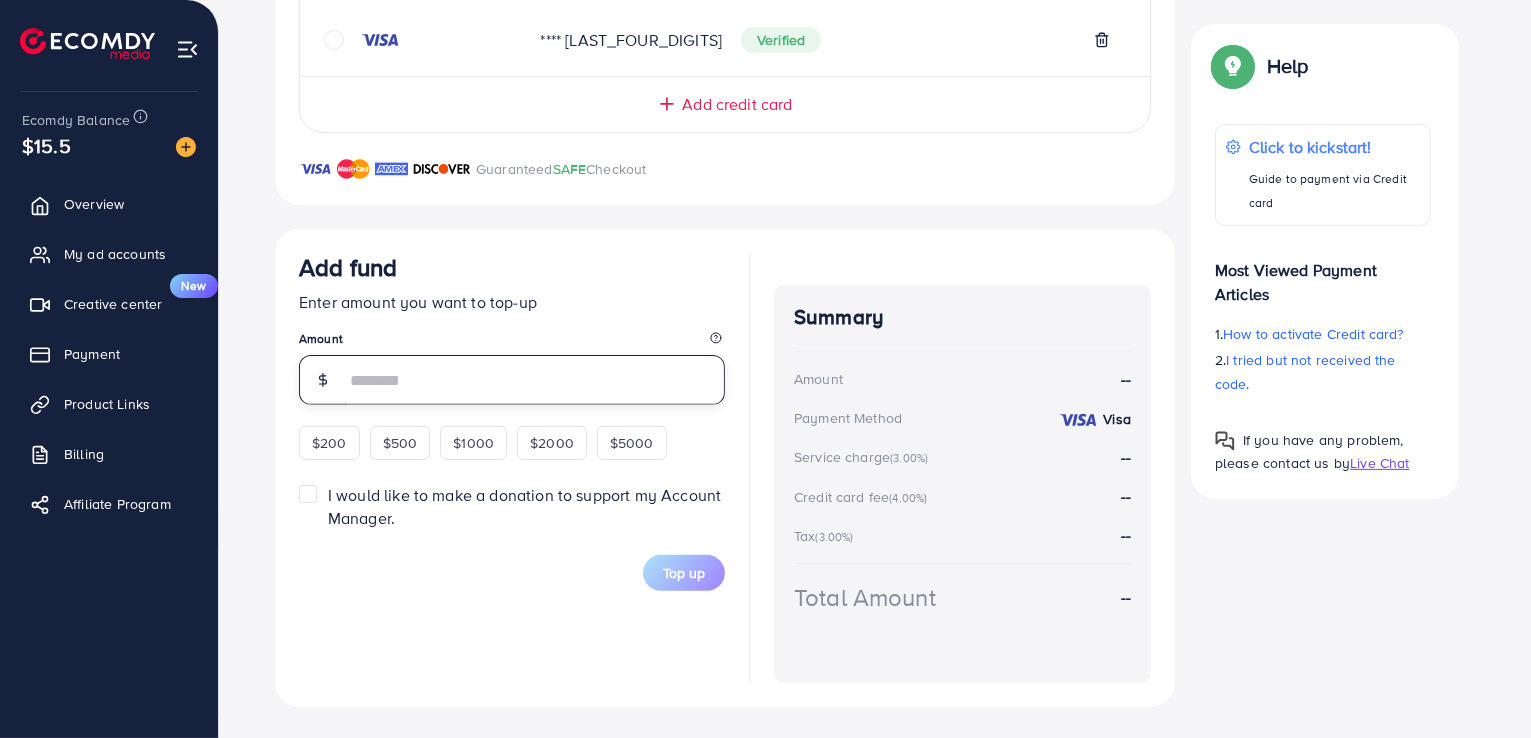 click at bounding box center (535, 380) 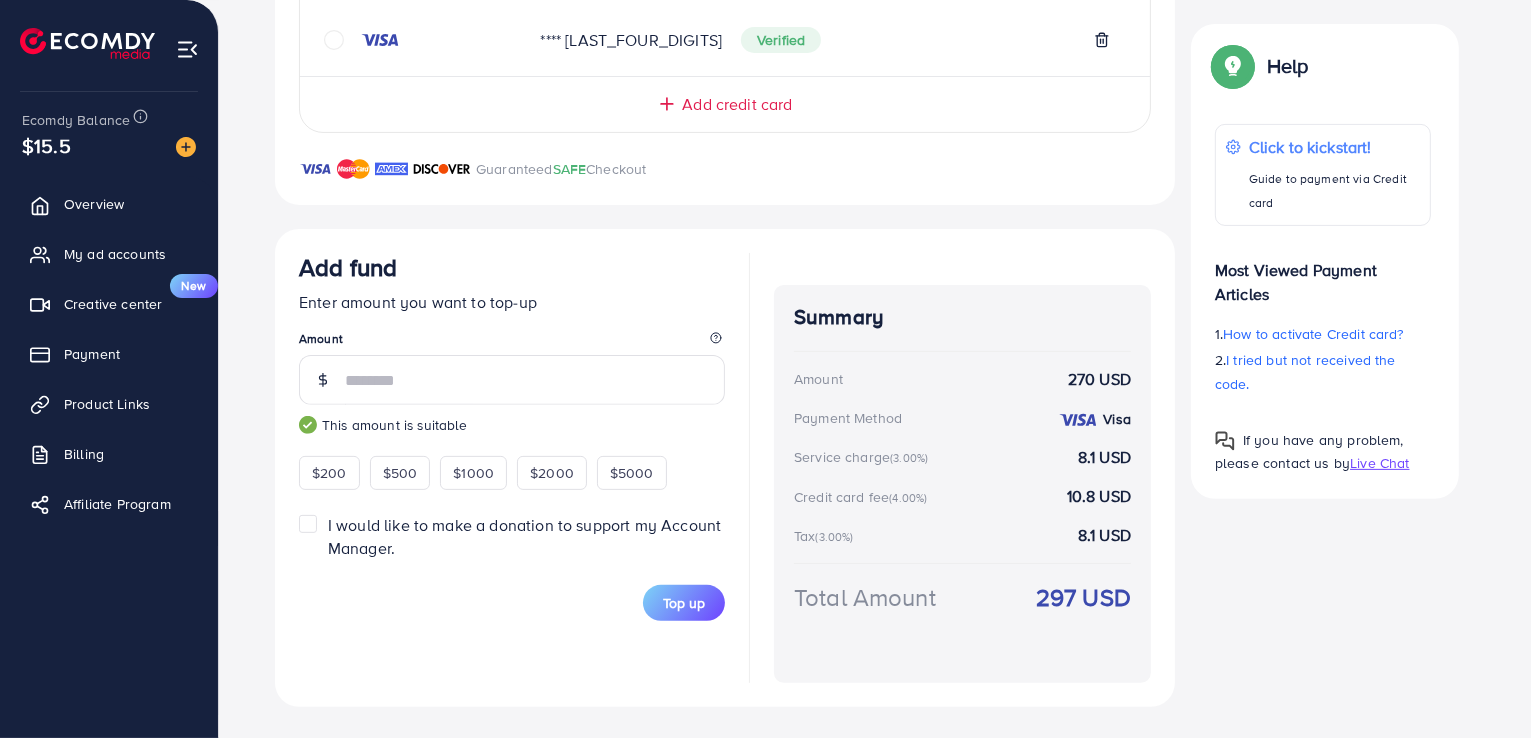 click on "Add fund  Enter amount you want to top-up Amount ***  This amount is suitable  $200 $500 $1000 $2000 $5000" at bounding box center [512, 371] 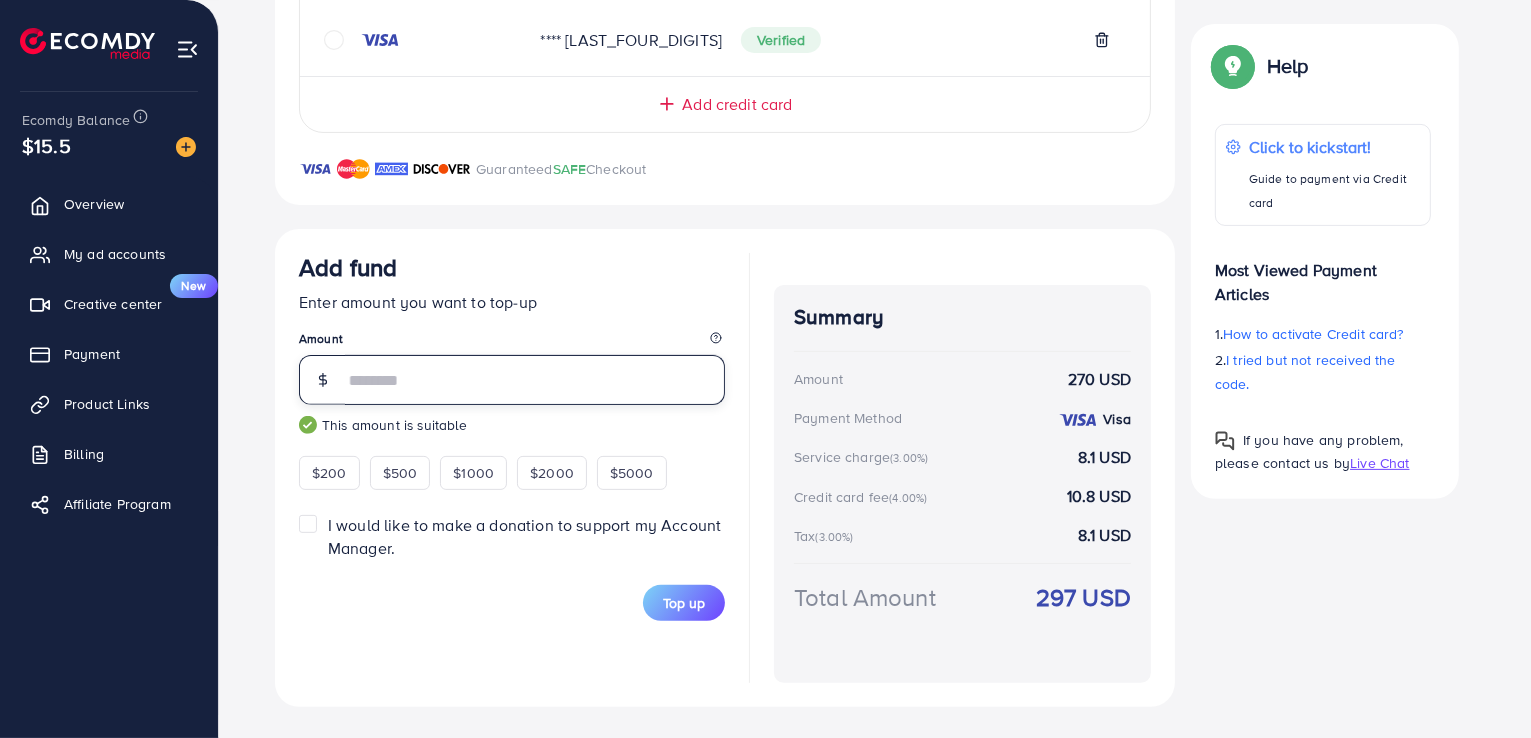 click on "***" at bounding box center [535, 380] 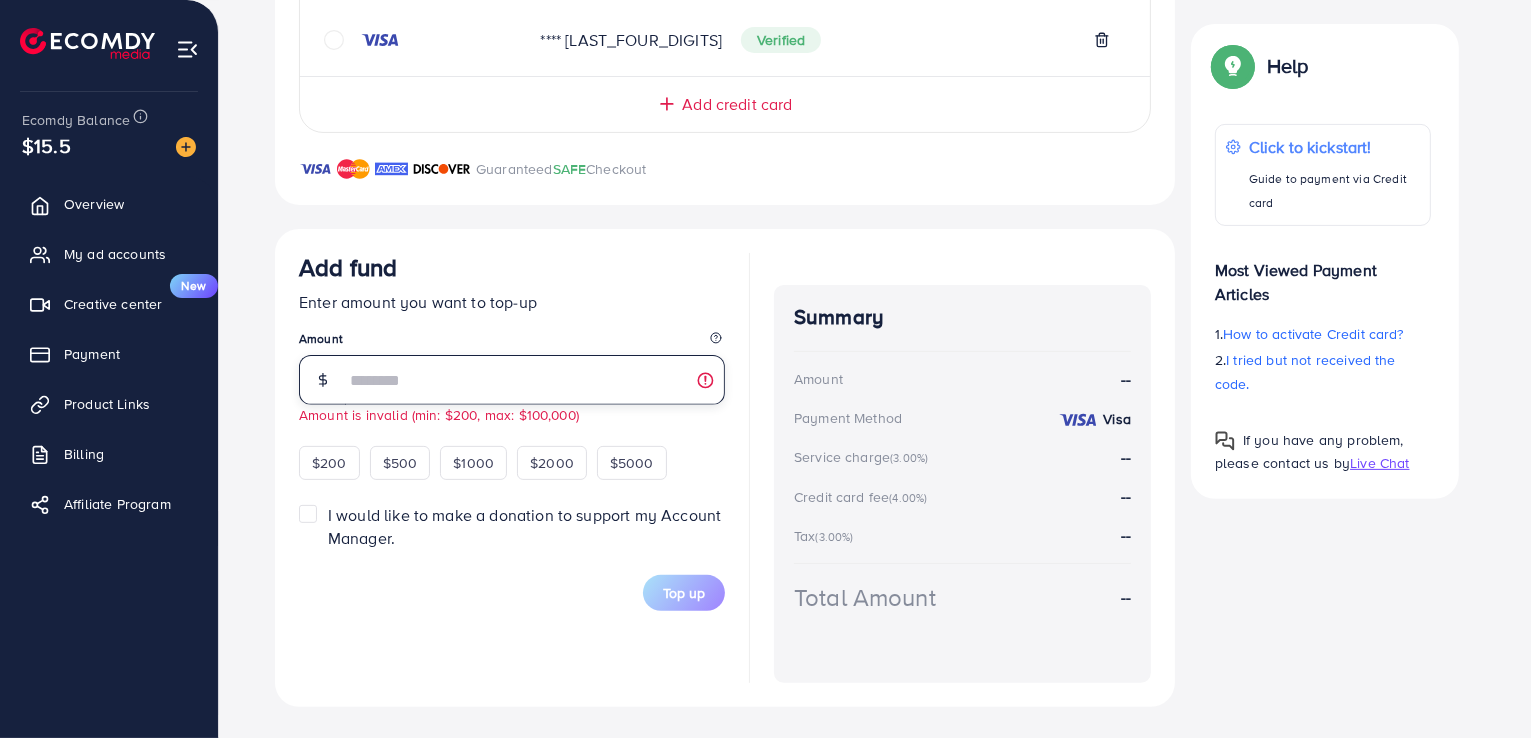 type on "***" 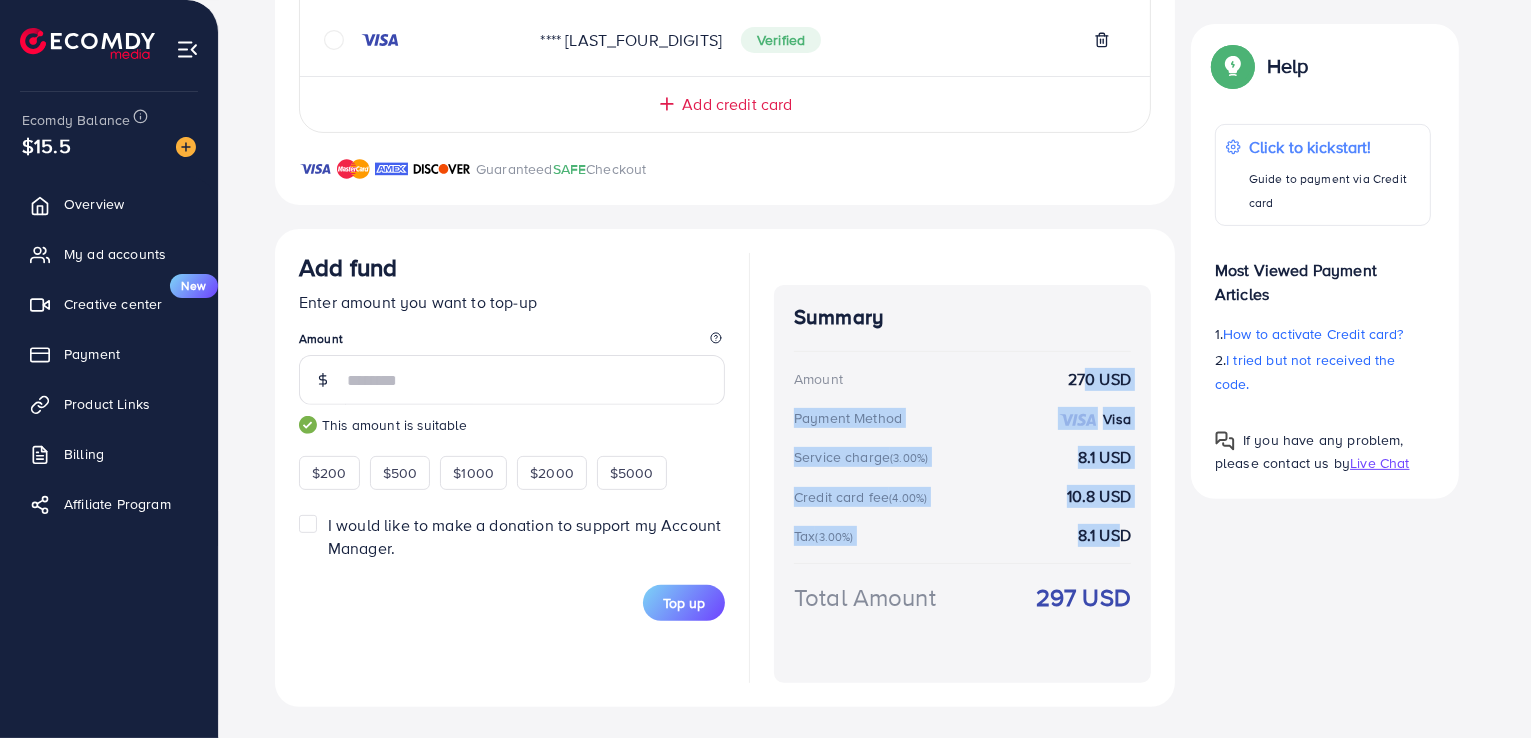 drag, startPoint x: 1077, startPoint y: 365, endPoint x: 1115, endPoint y: 529, distance: 168.34488 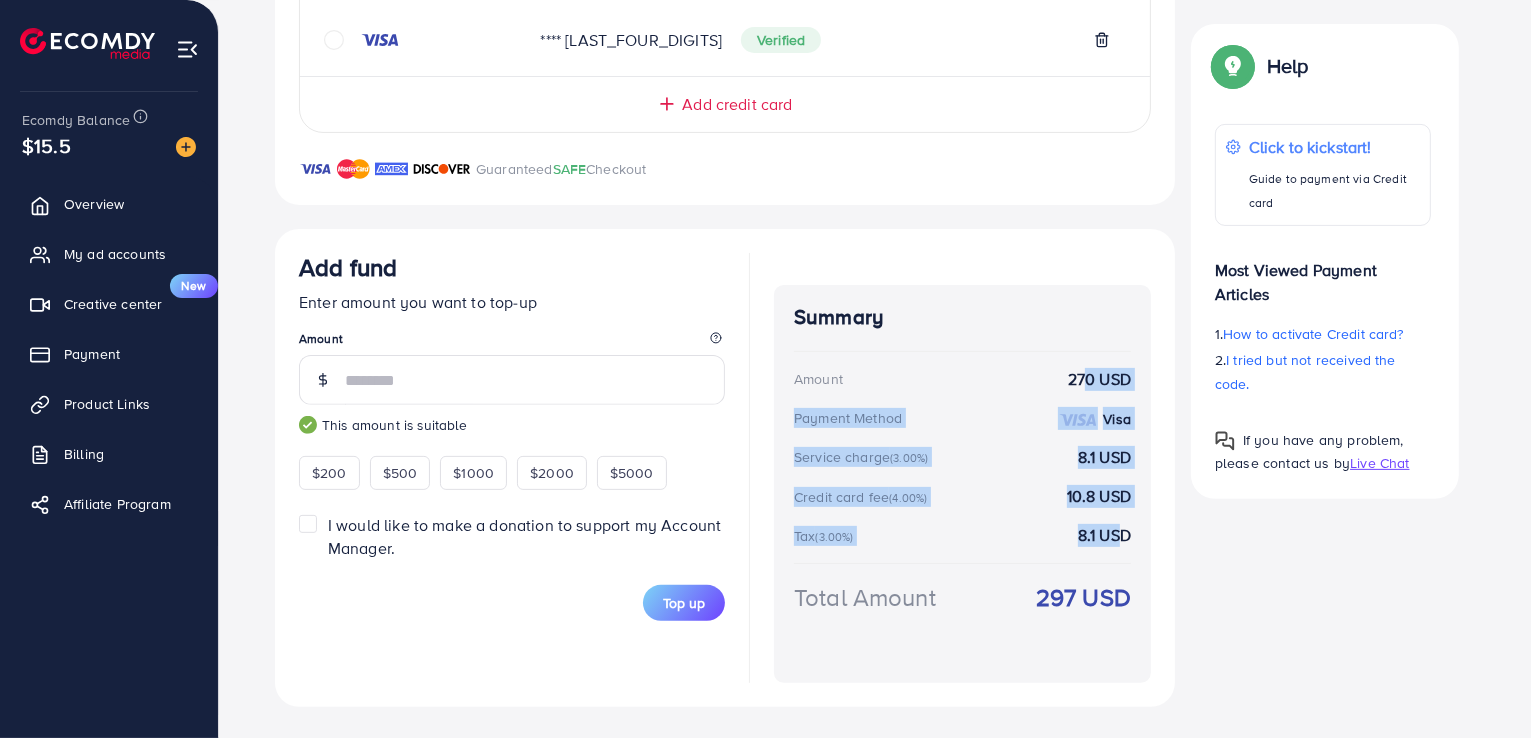 click on "Summary   Amount   270 USD   Payment Method   Visa   Service charge   (3.00%)  8.1 USD  Credit card fee   (4.00%)  10.8 USD  Tax   (3.00%)  8.1 USD  Total Amount   297 USD" at bounding box center [962, 484] 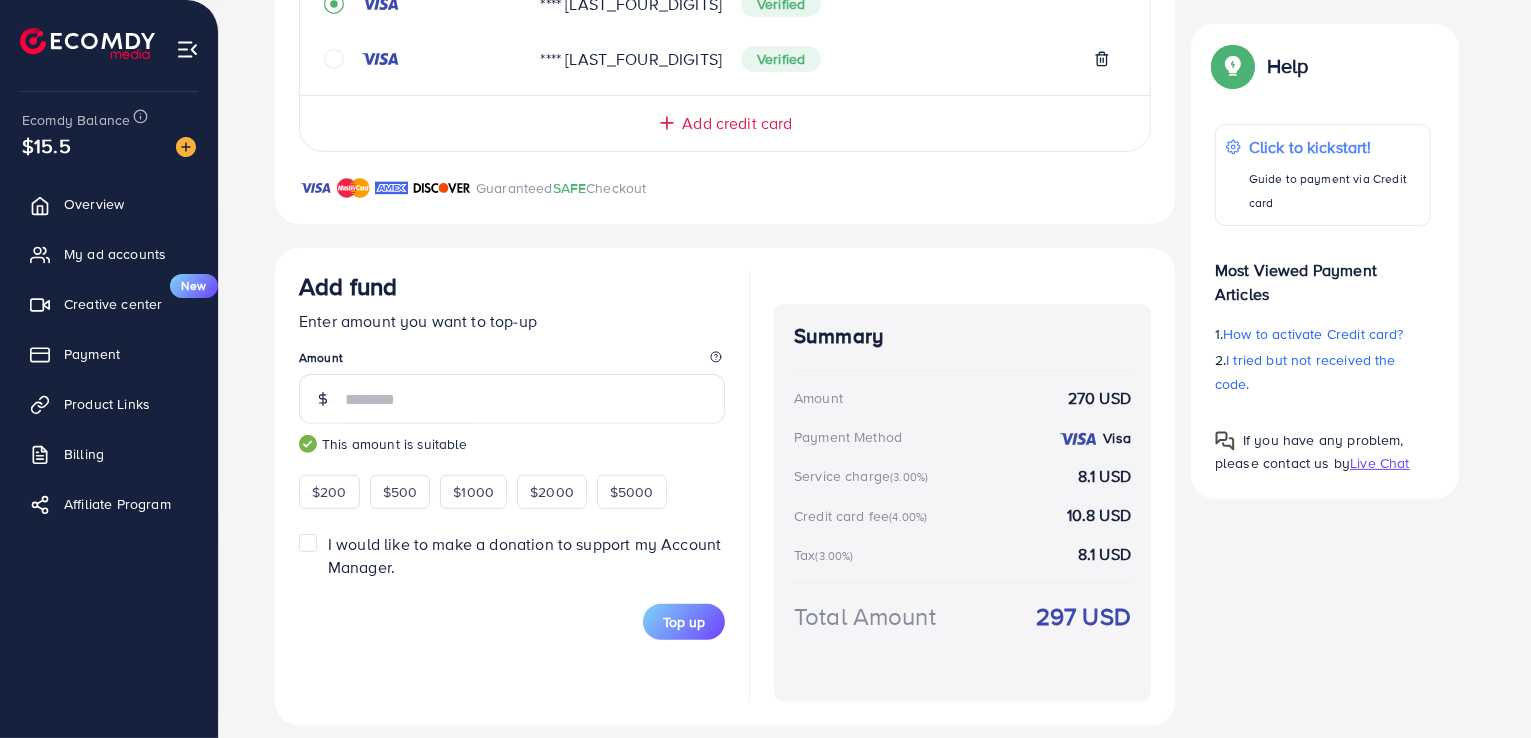 scroll, scrollTop: 560, scrollLeft: 0, axis: vertical 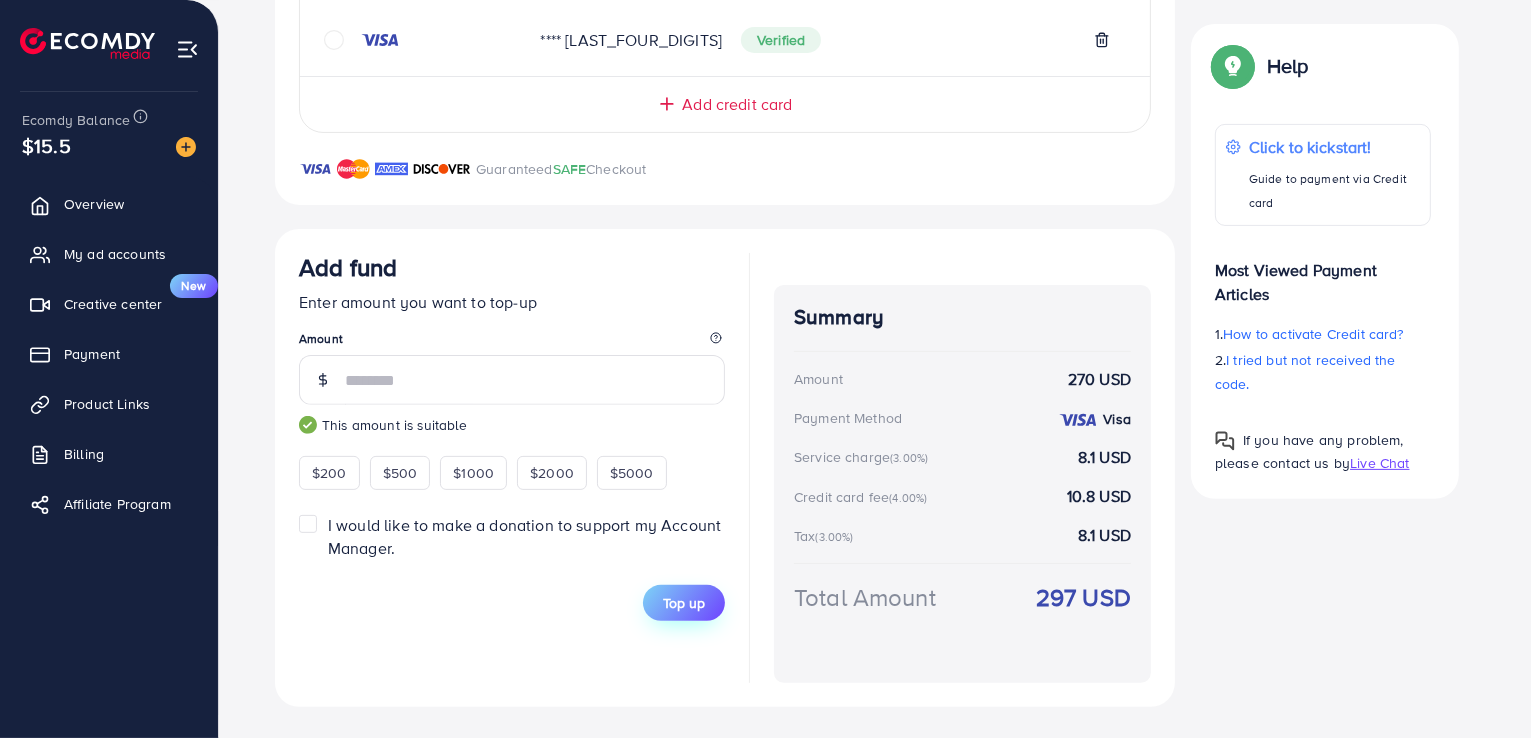 click on "Top up" at bounding box center (684, 603) 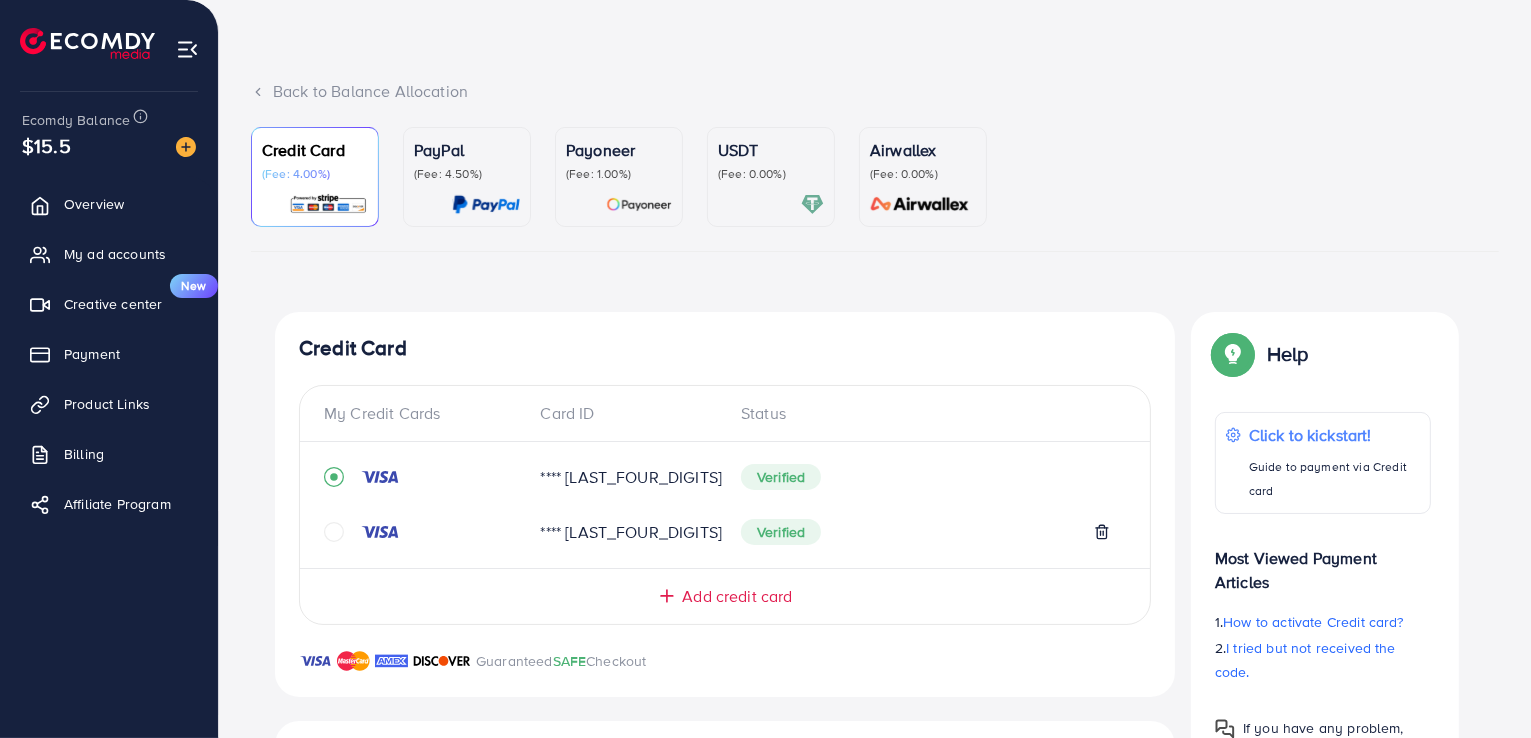 scroll, scrollTop: 64, scrollLeft: 0, axis: vertical 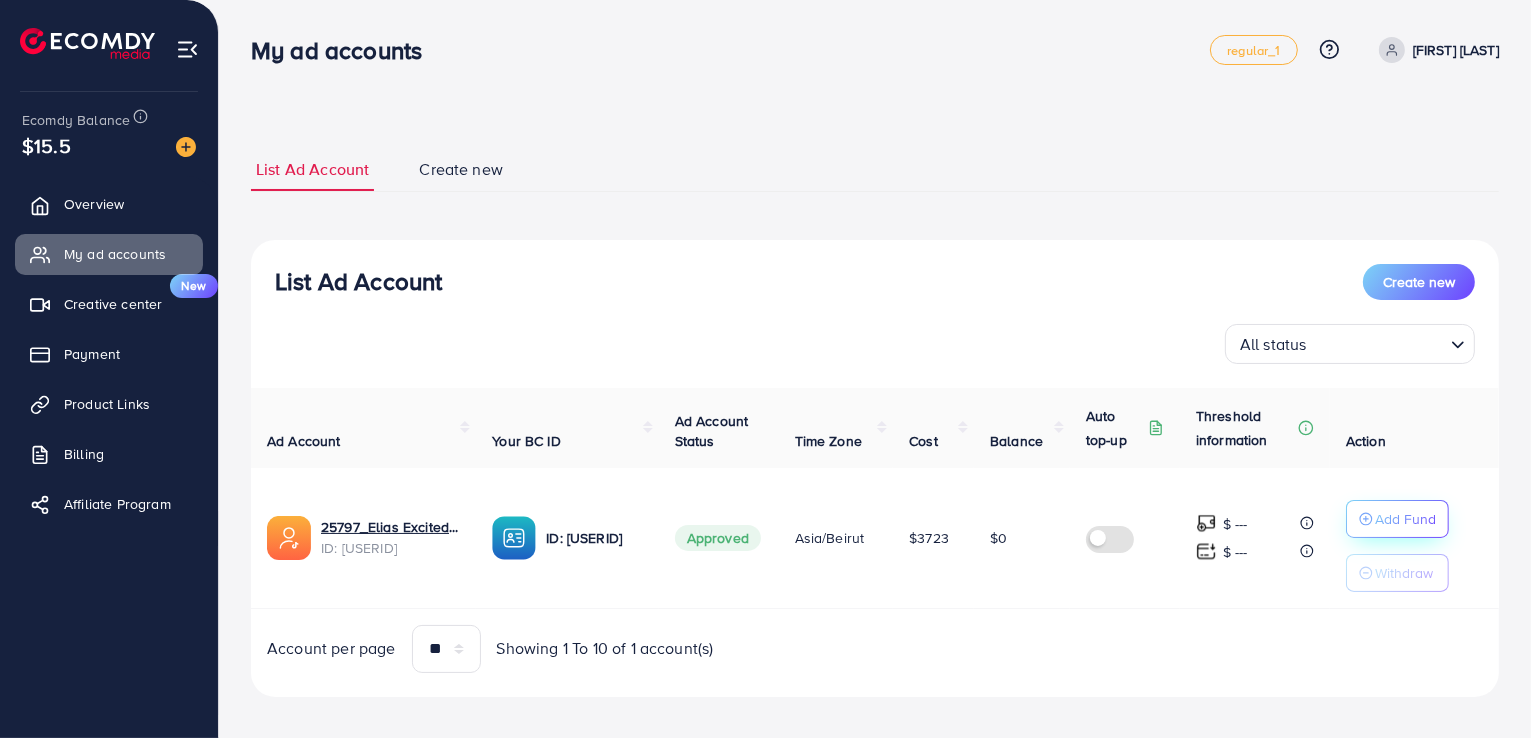 click on "Add Fund" at bounding box center (1405, 519) 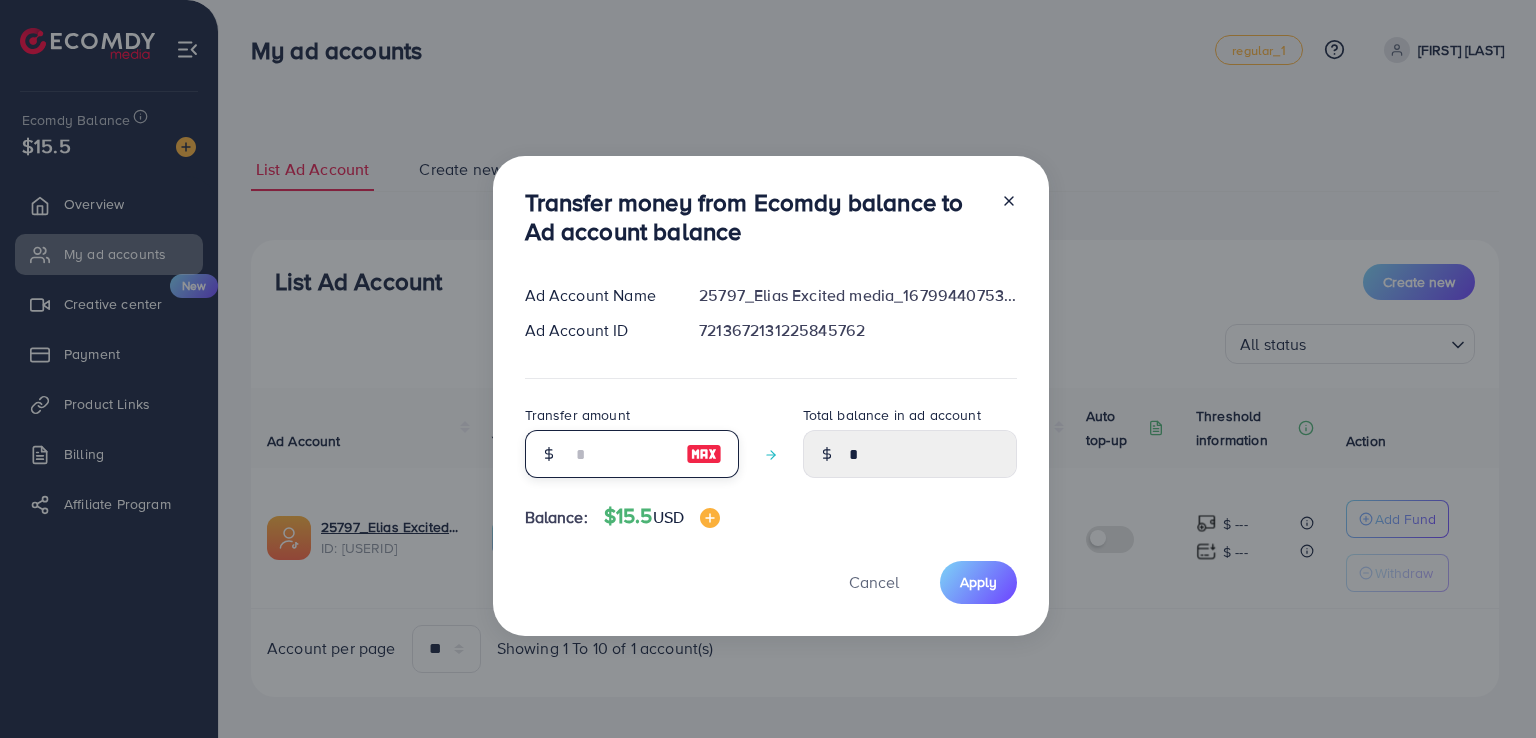 click at bounding box center [621, 454] 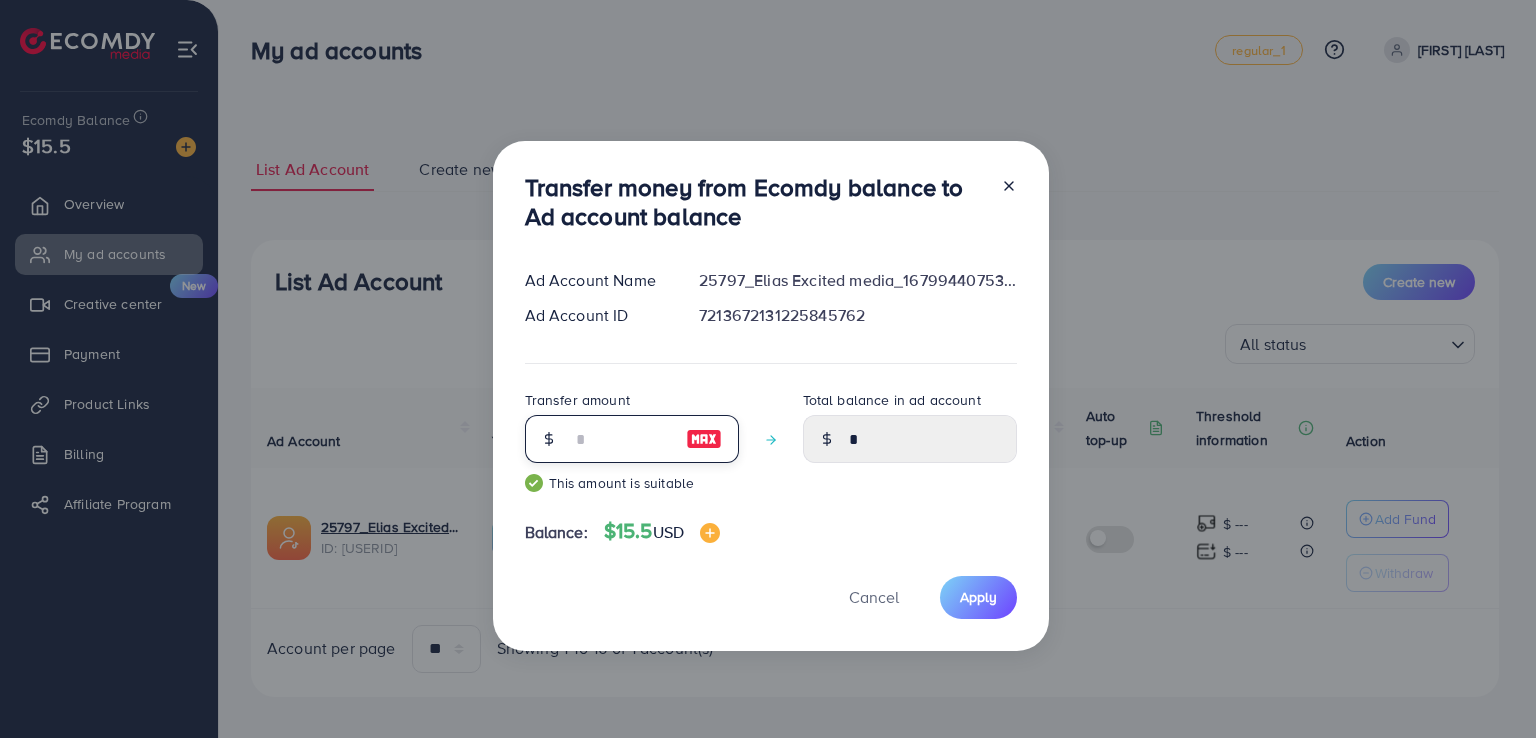 type on "*****" 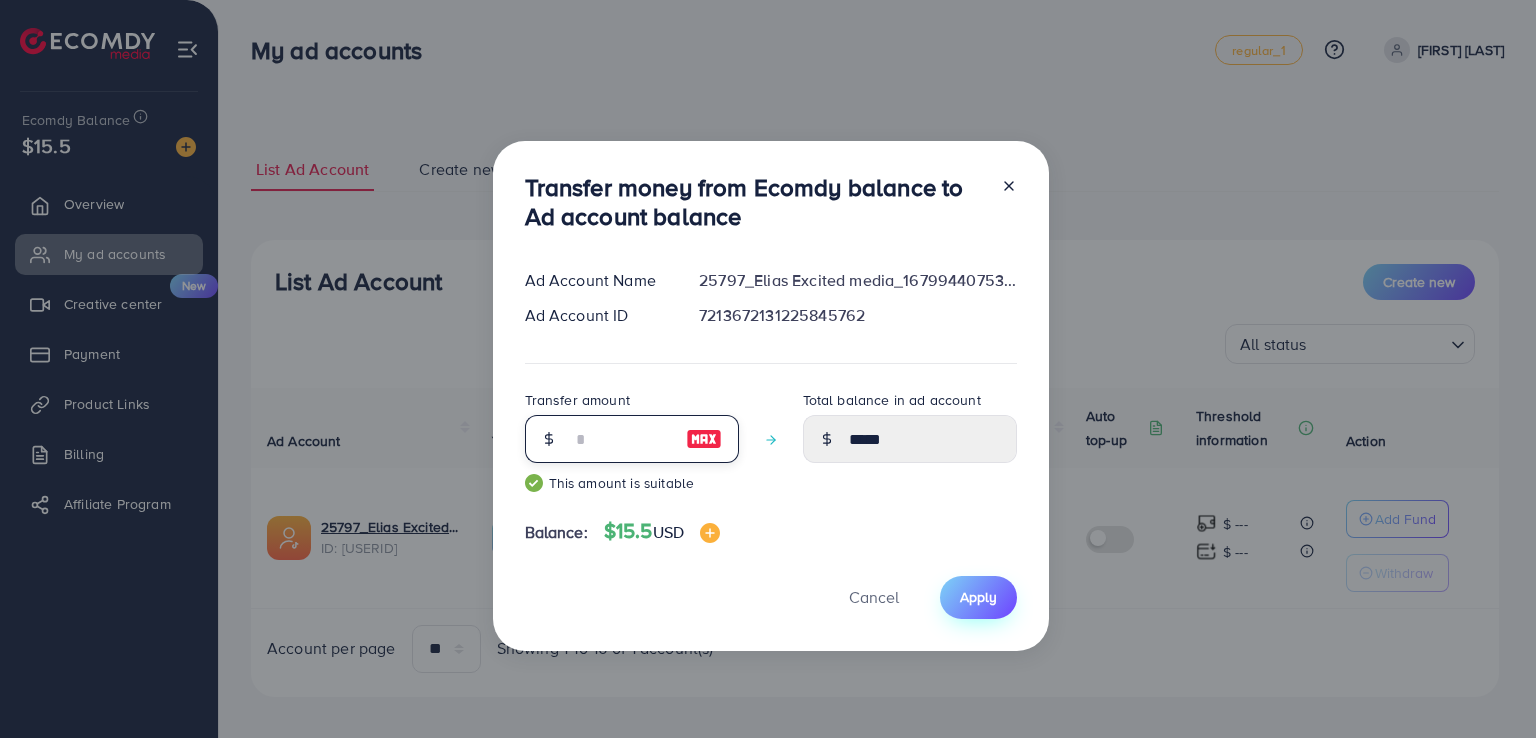 type on "**" 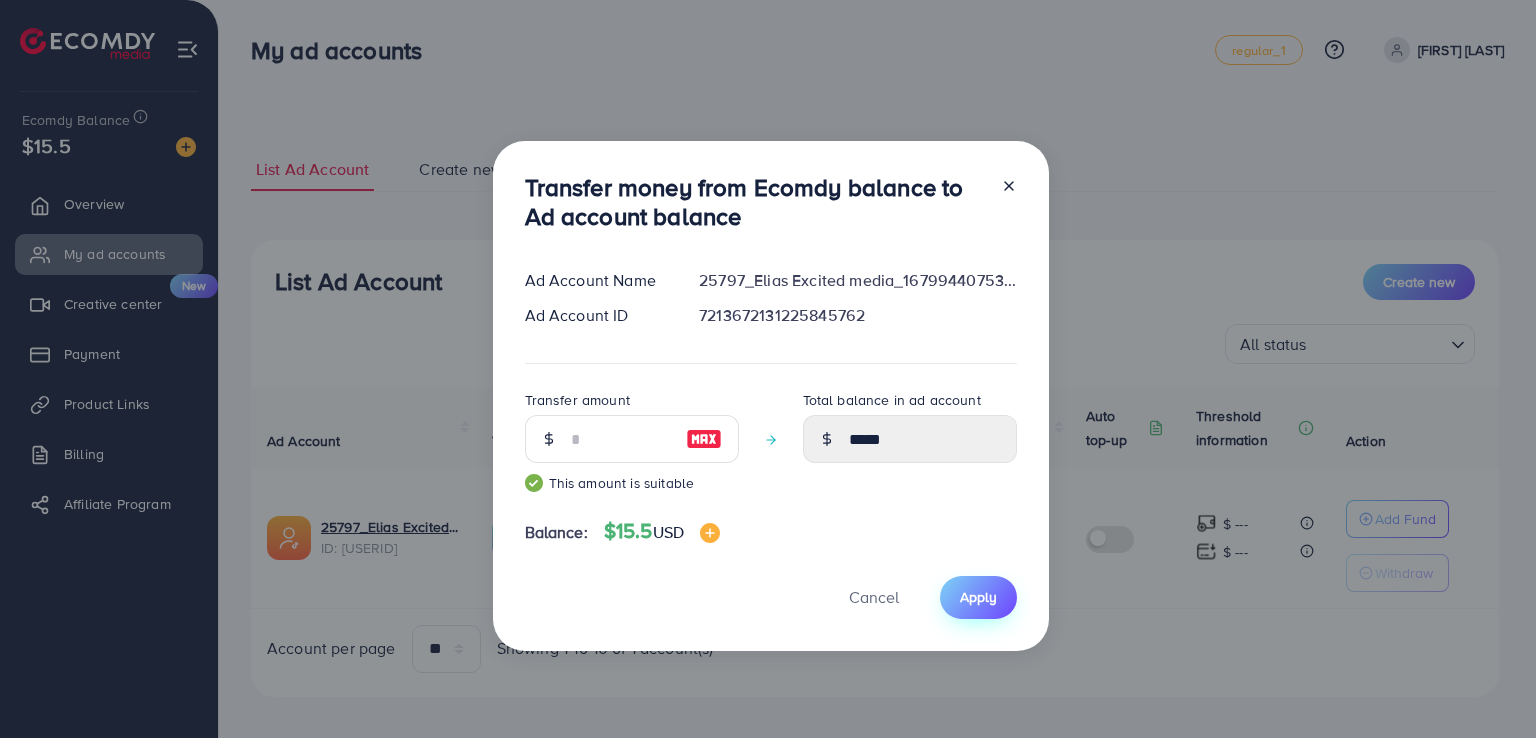 click on "Apply" at bounding box center (978, 597) 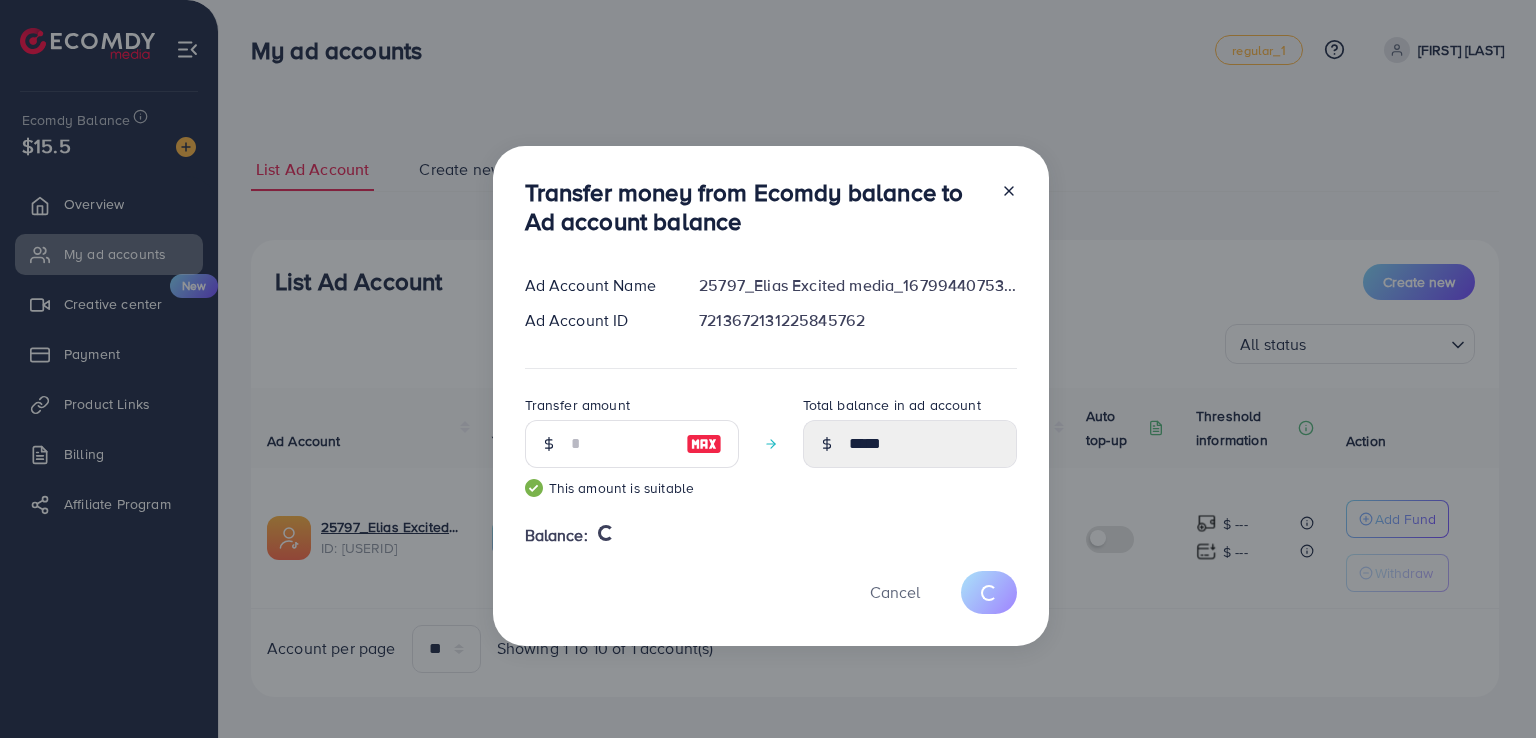 type 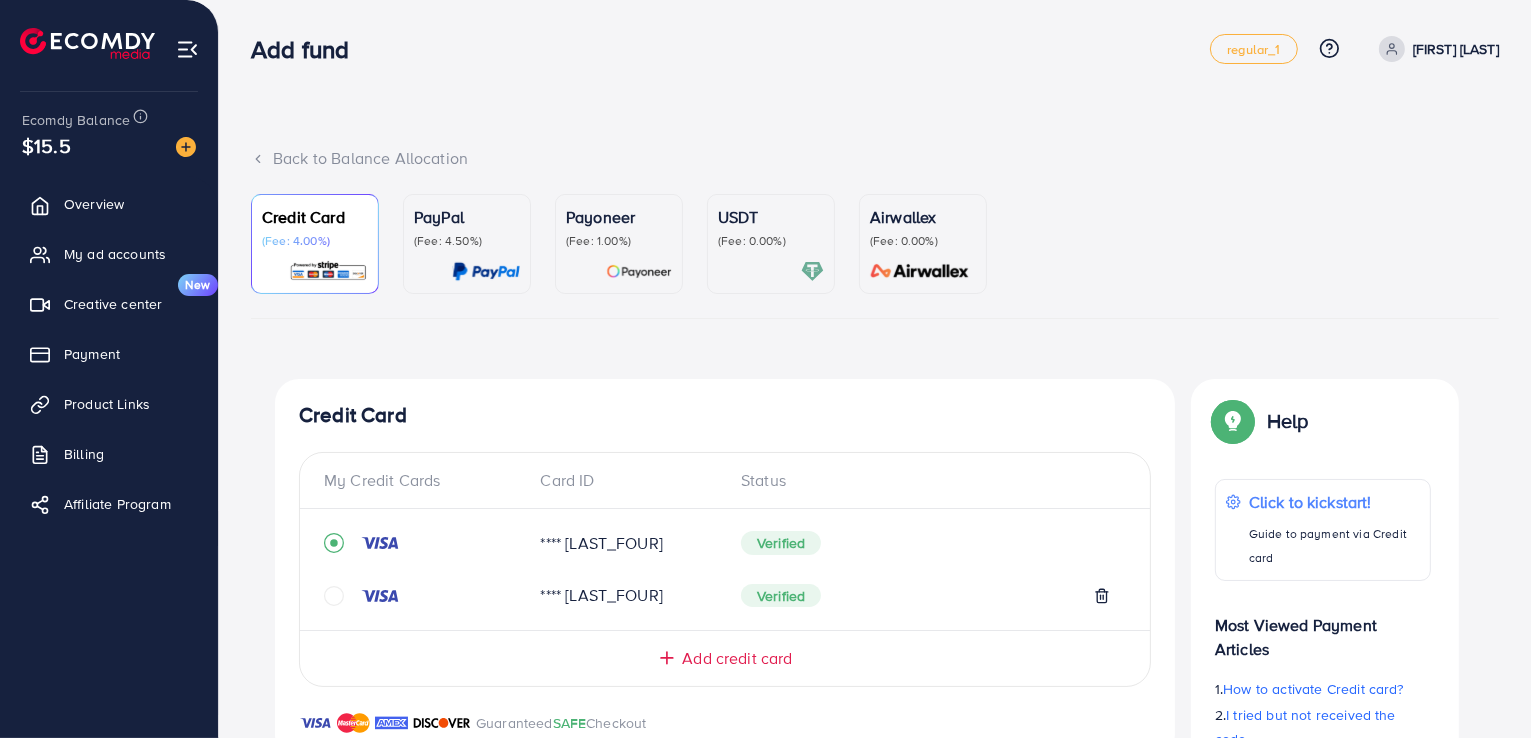scroll, scrollTop: 0, scrollLeft: 0, axis: both 